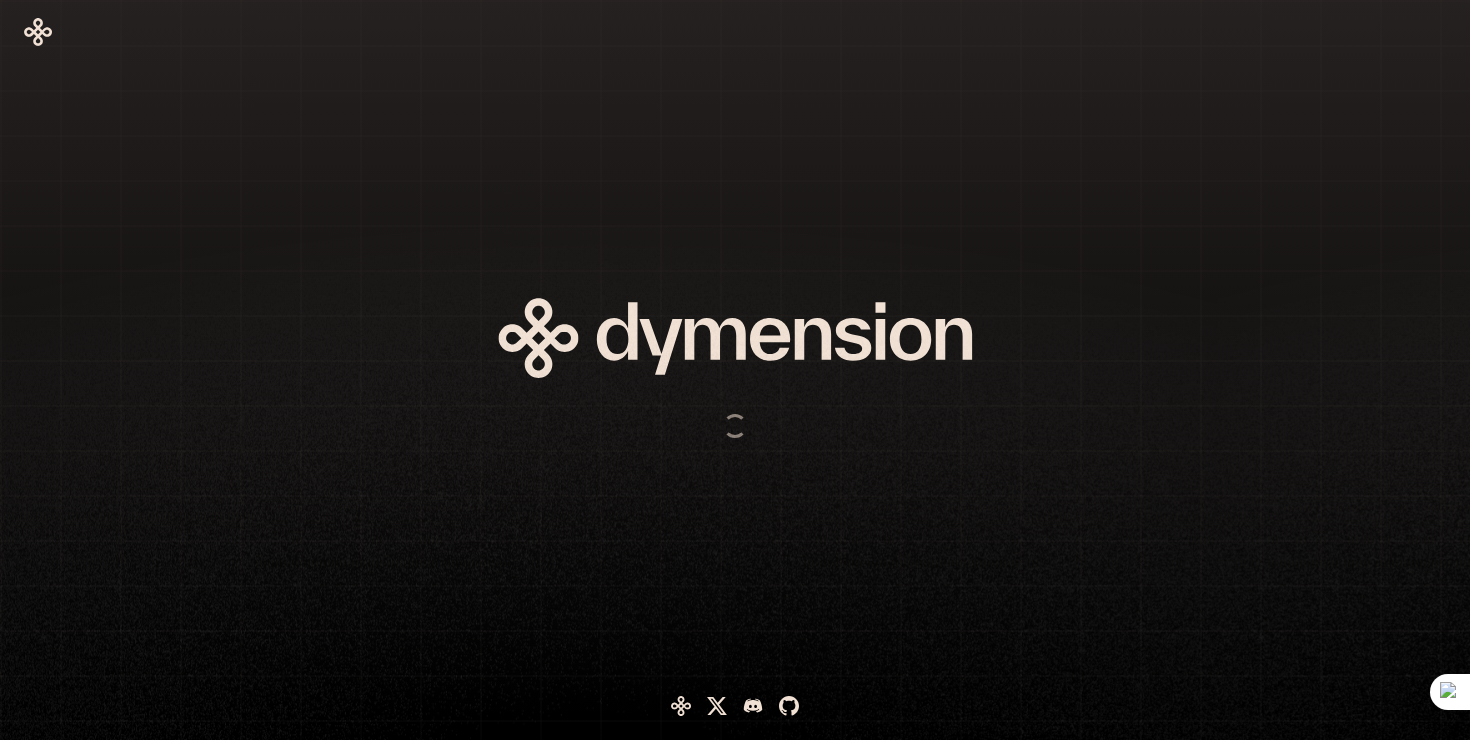 scroll, scrollTop: 0, scrollLeft: 0, axis: both 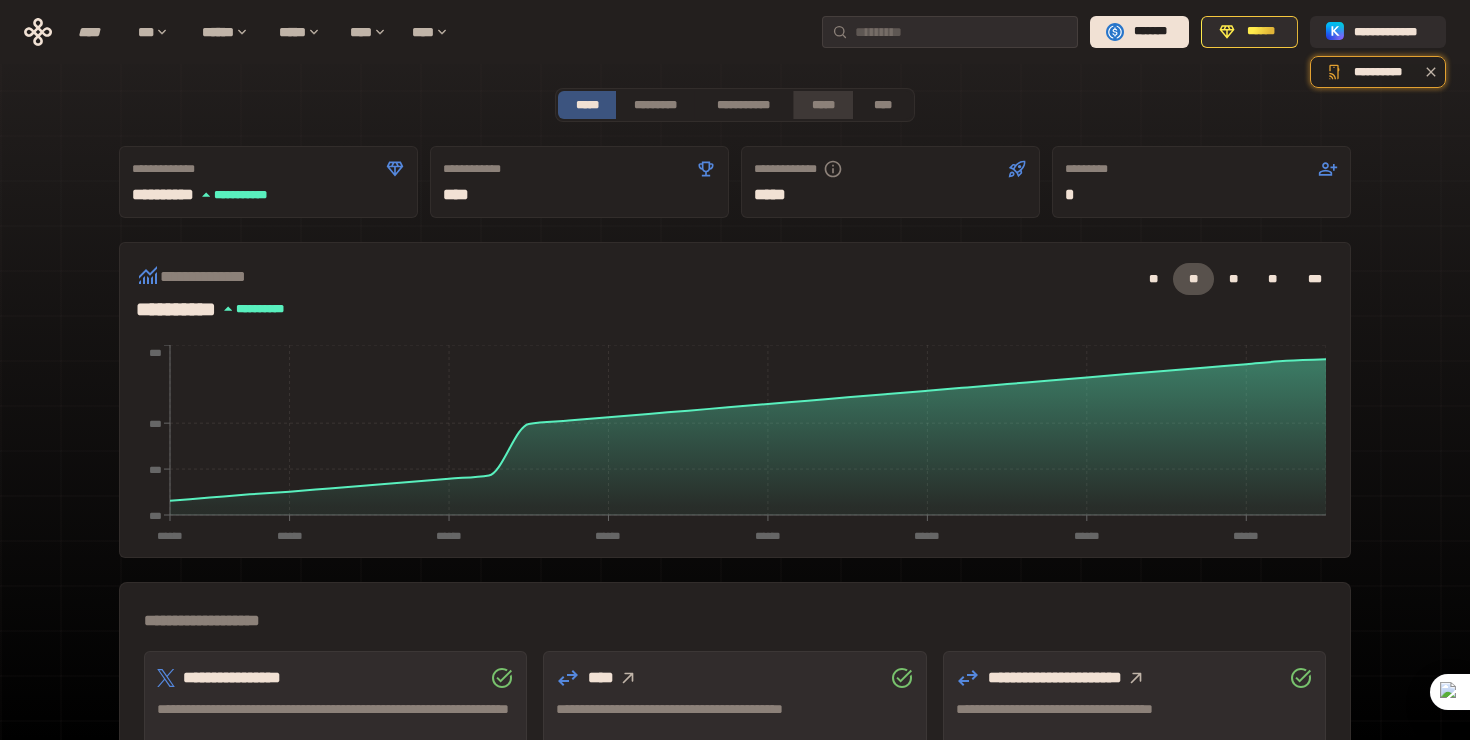 click on "*****" at bounding box center [822, 105] 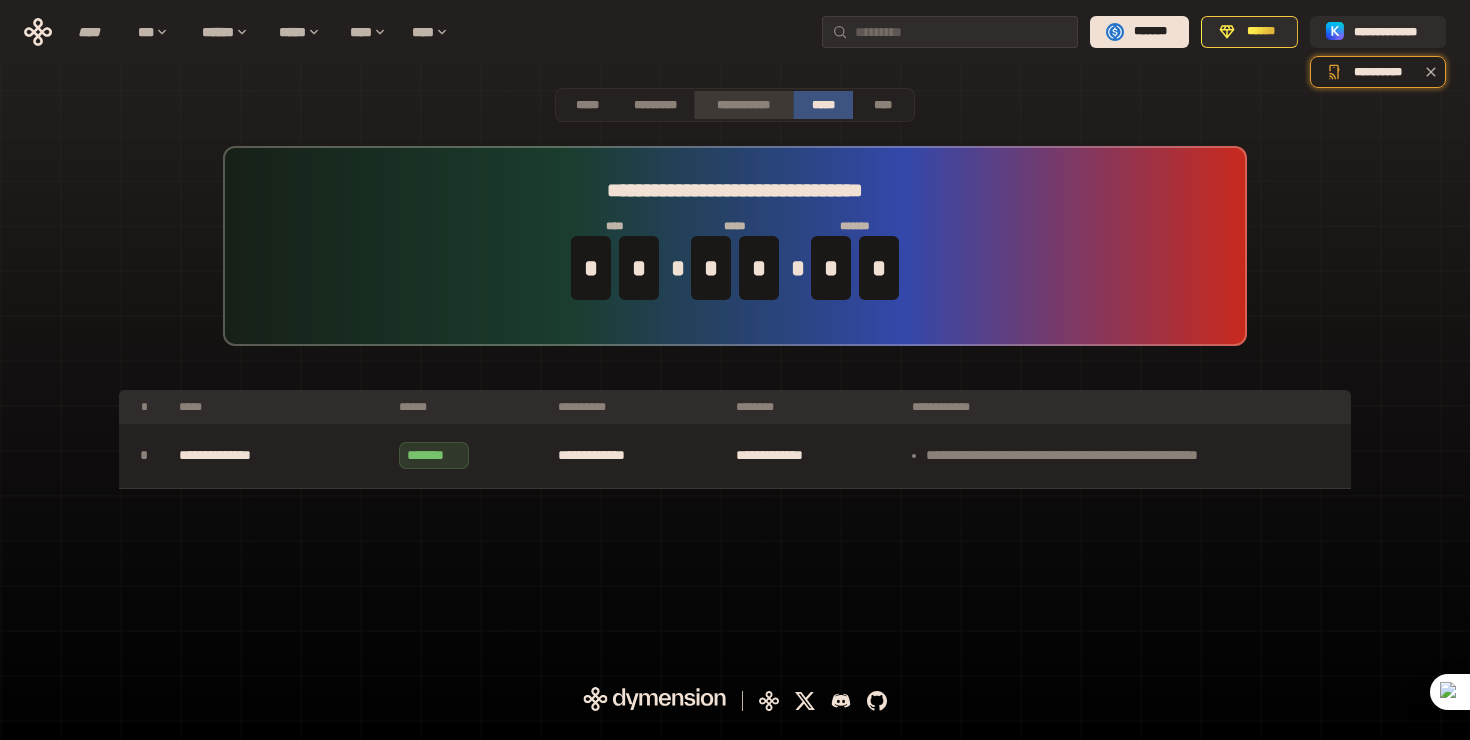 click on "**********" at bounding box center (743, 105) 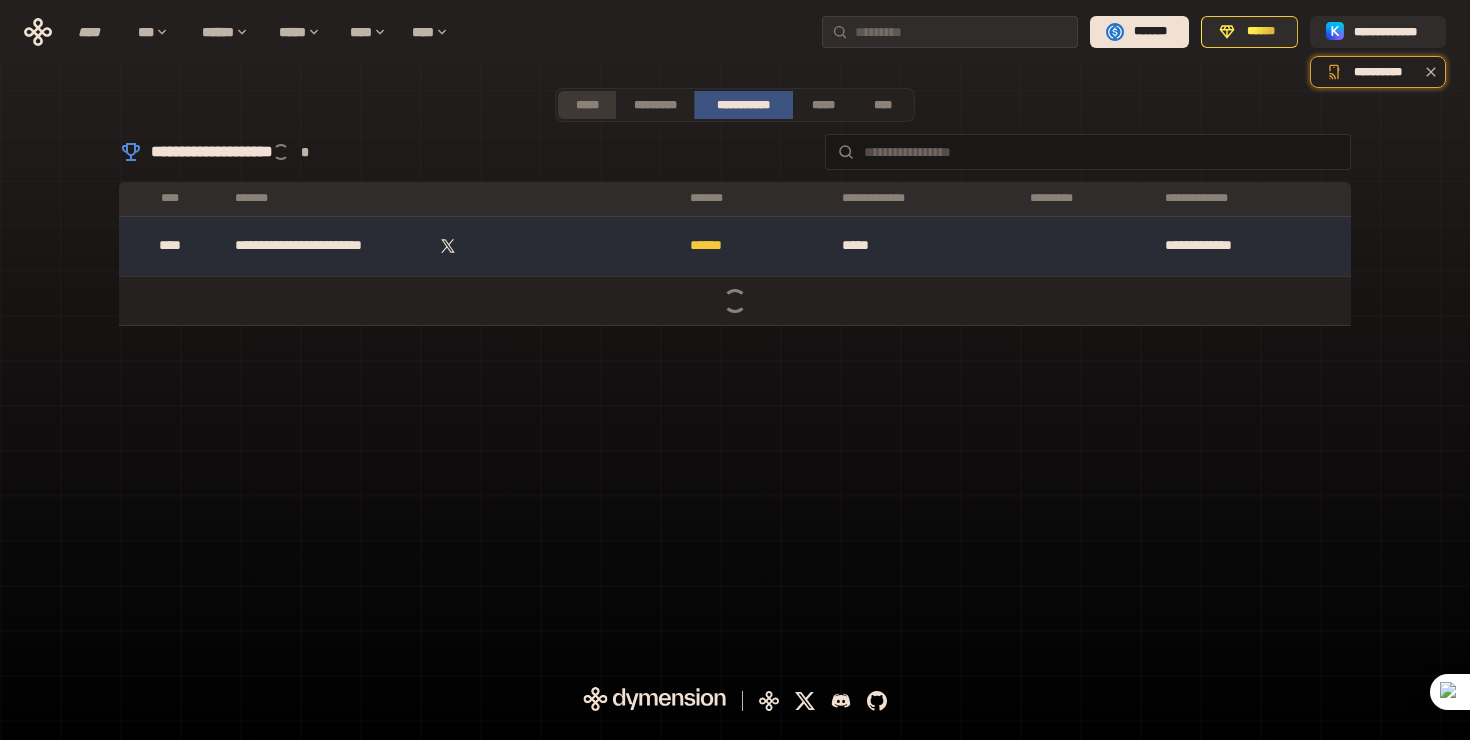 click on "*****" at bounding box center (587, 105) 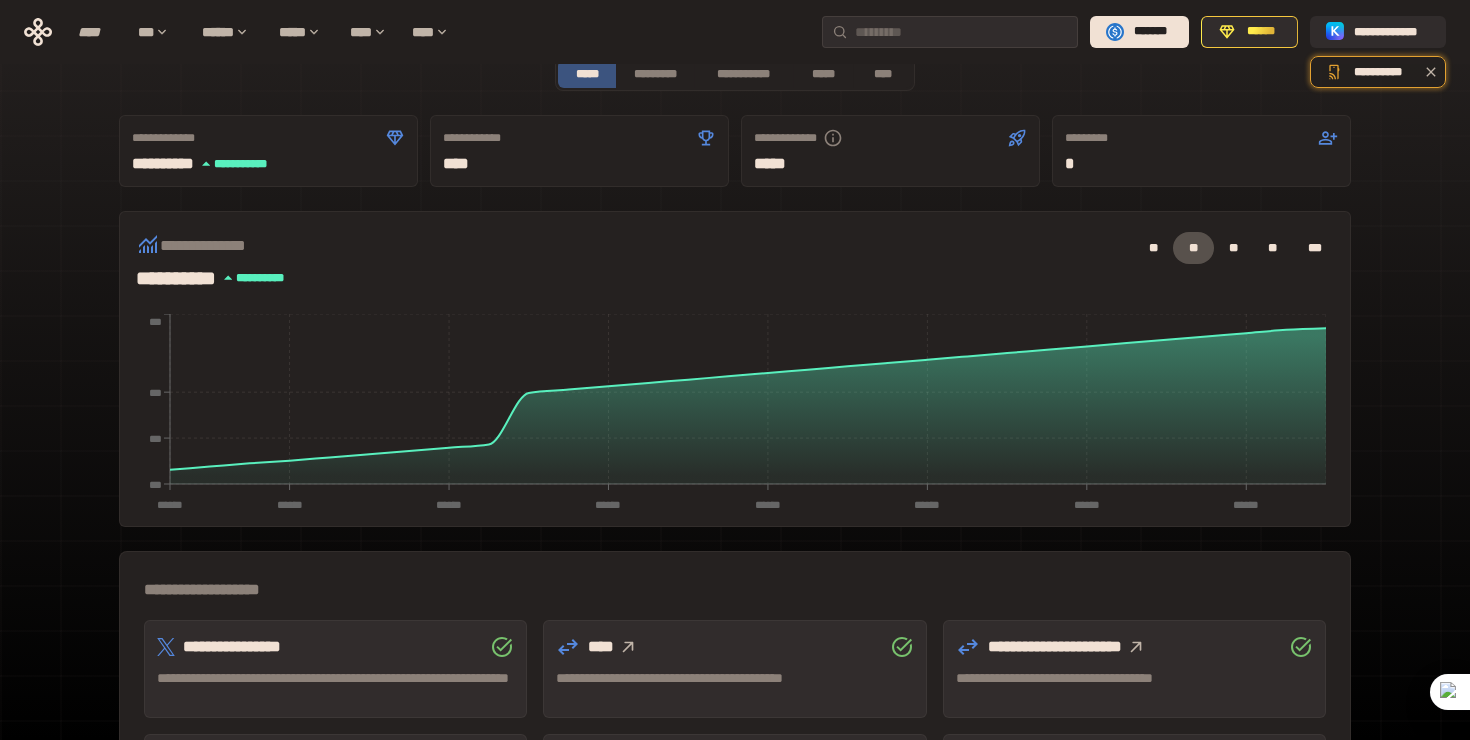 scroll, scrollTop: 0, scrollLeft: 0, axis: both 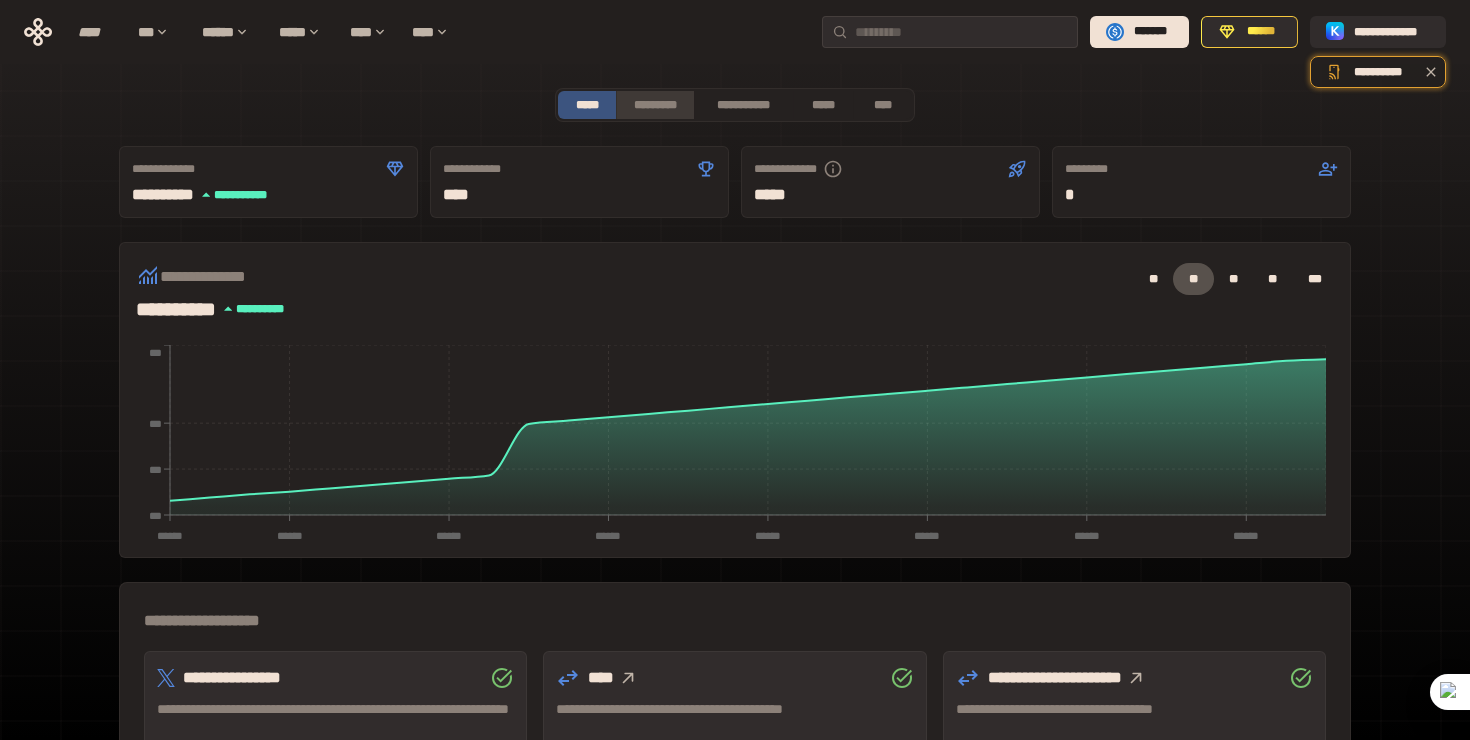 click on "*********" at bounding box center (654, 105) 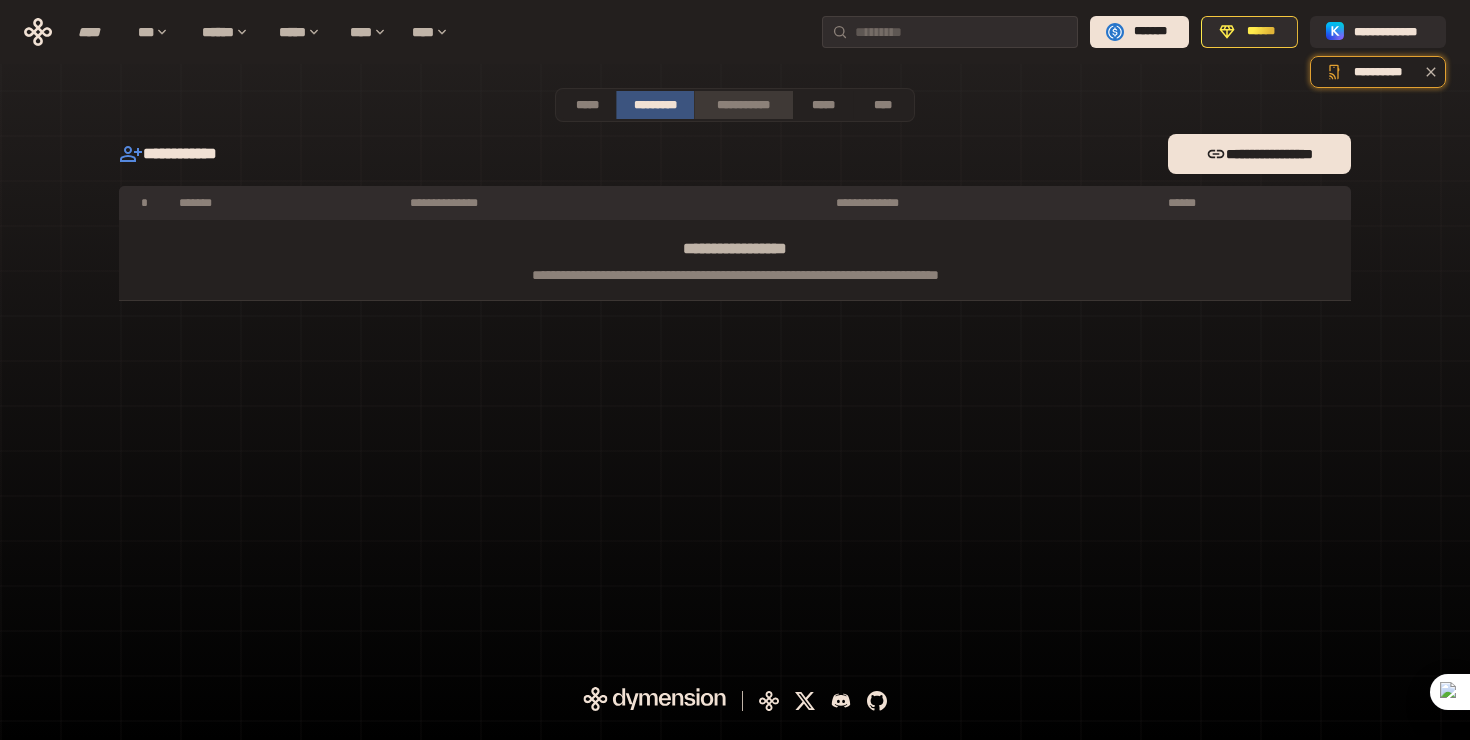 click on "**********" at bounding box center (743, 105) 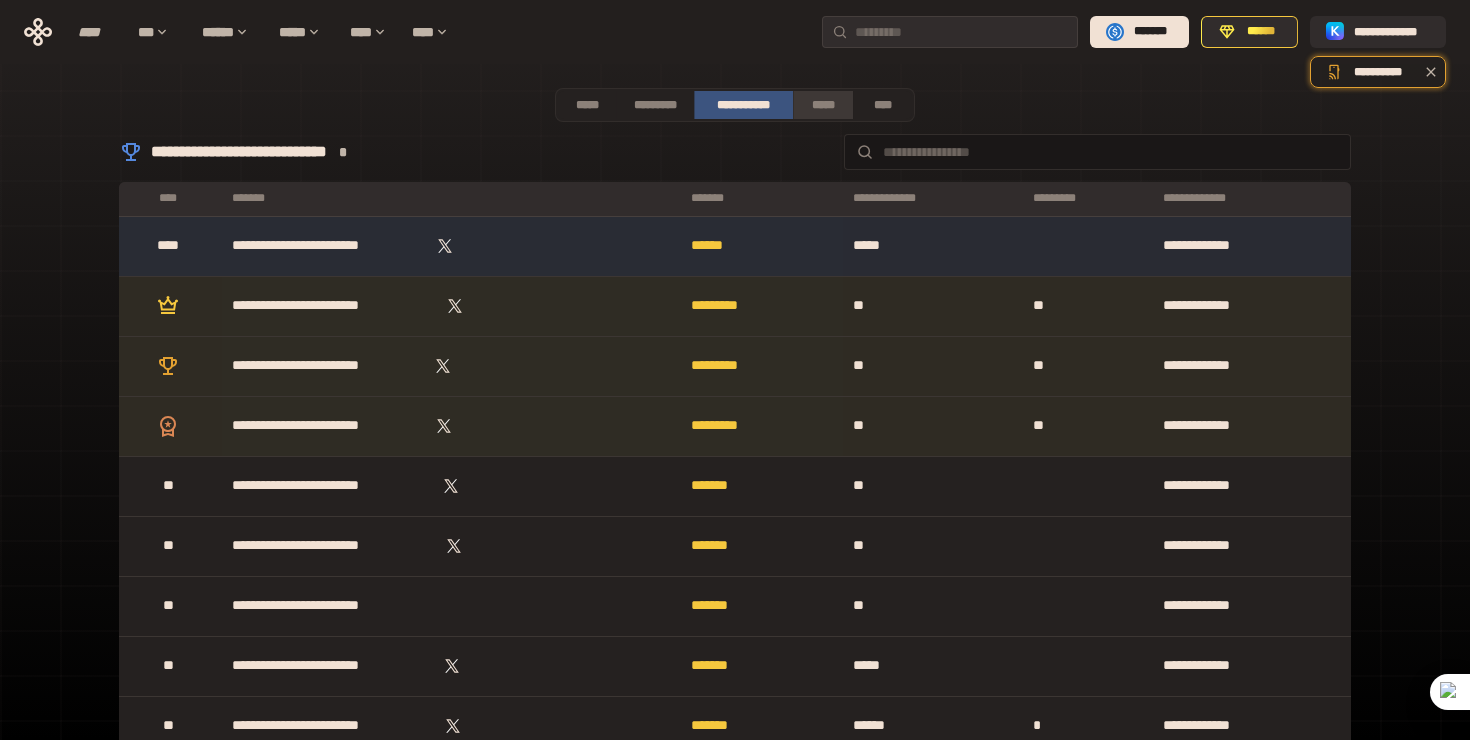 click on "*****" at bounding box center (822, 105) 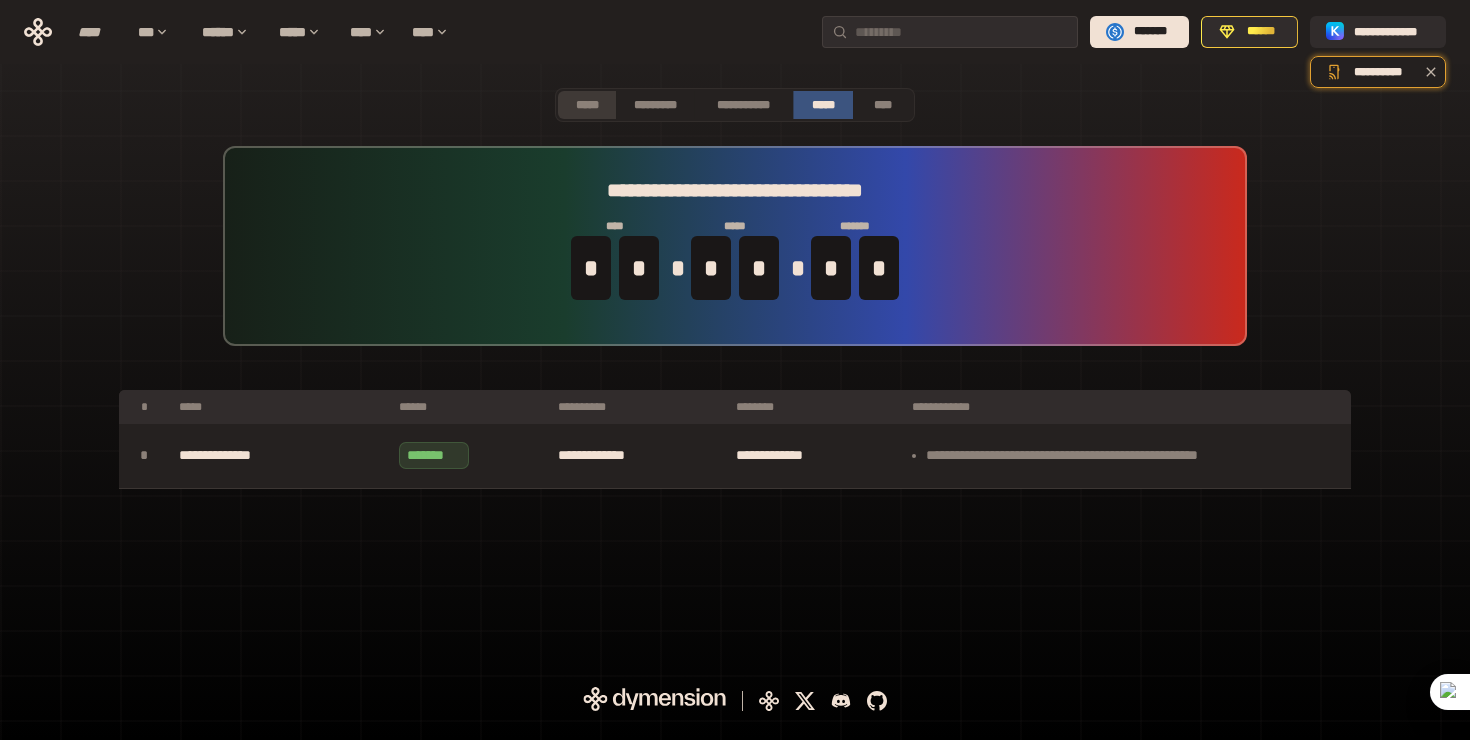 click on "*****" at bounding box center (587, 105) 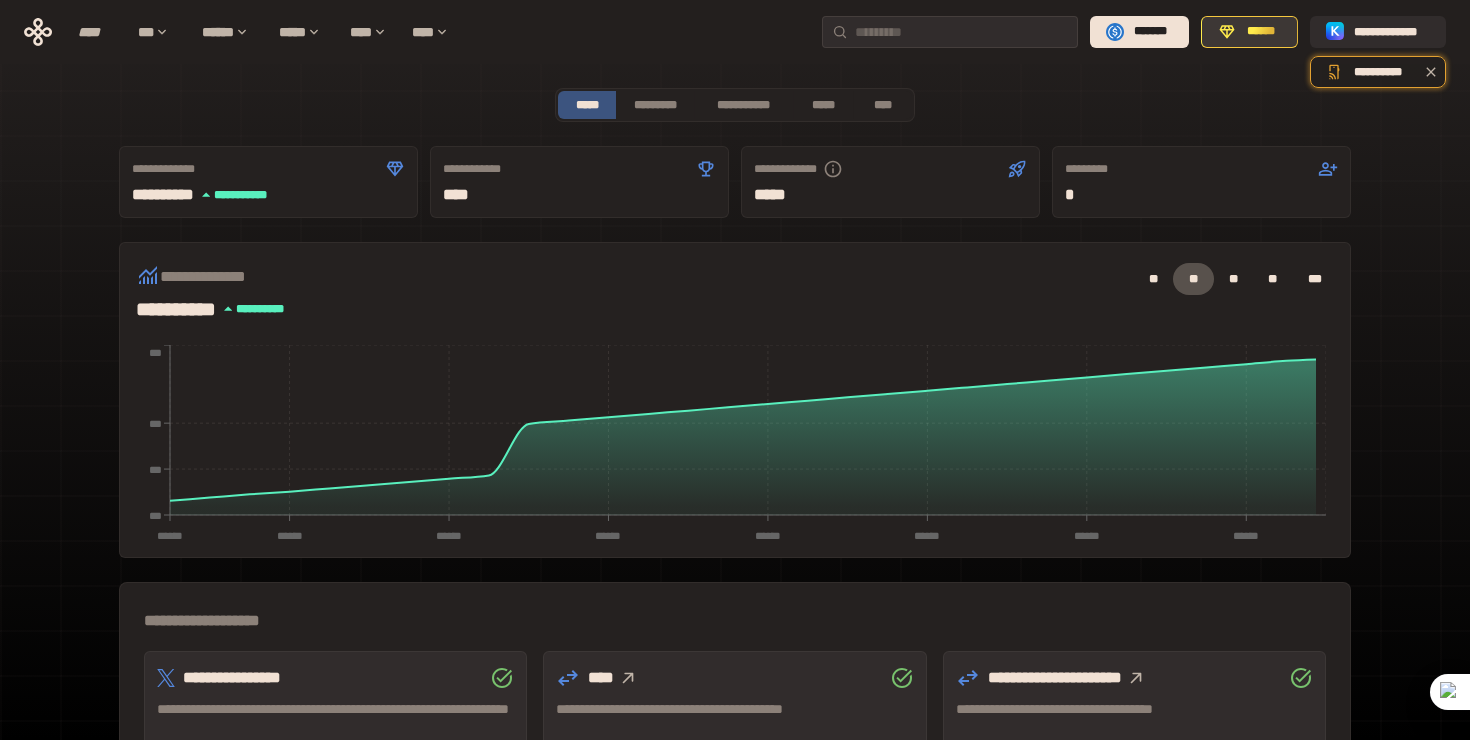 click on "******" at bounding box center (1249, 32) 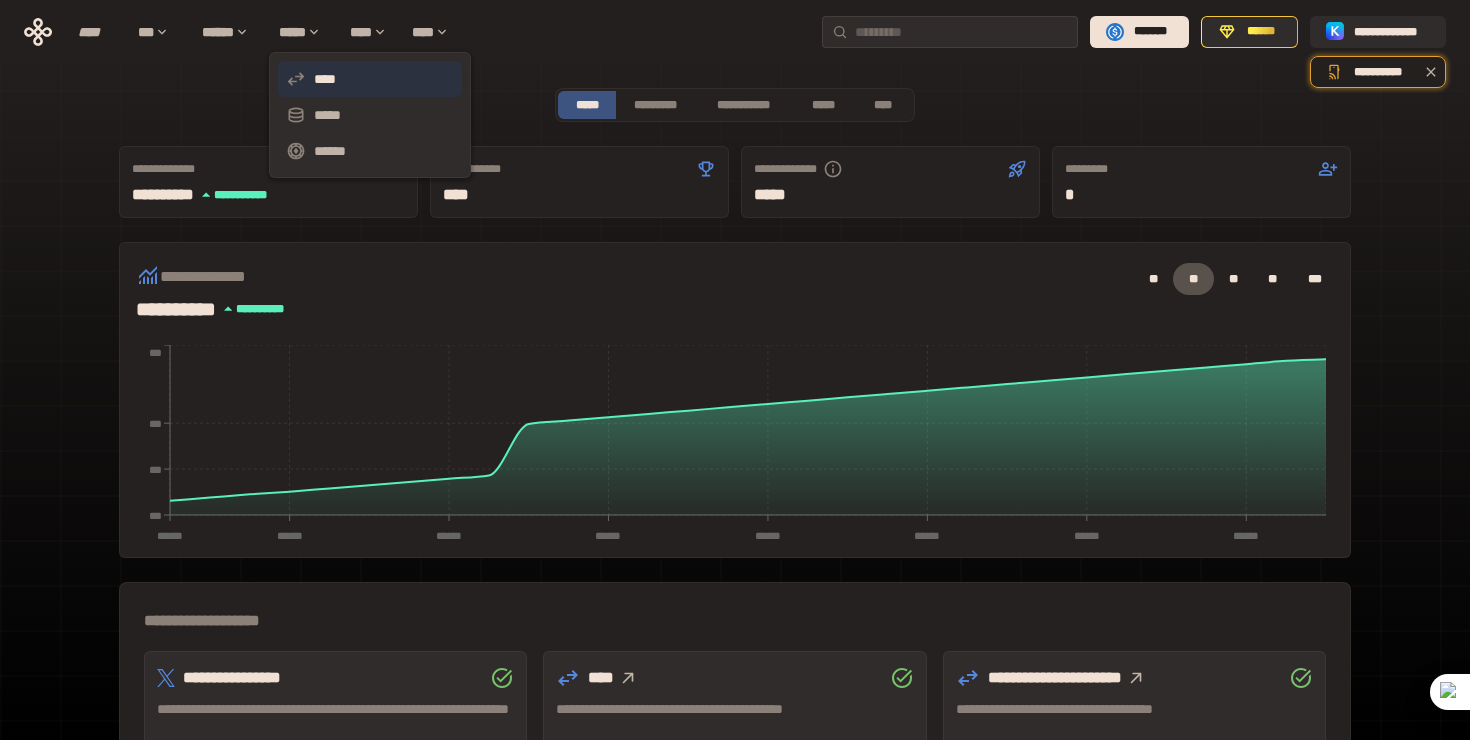 click 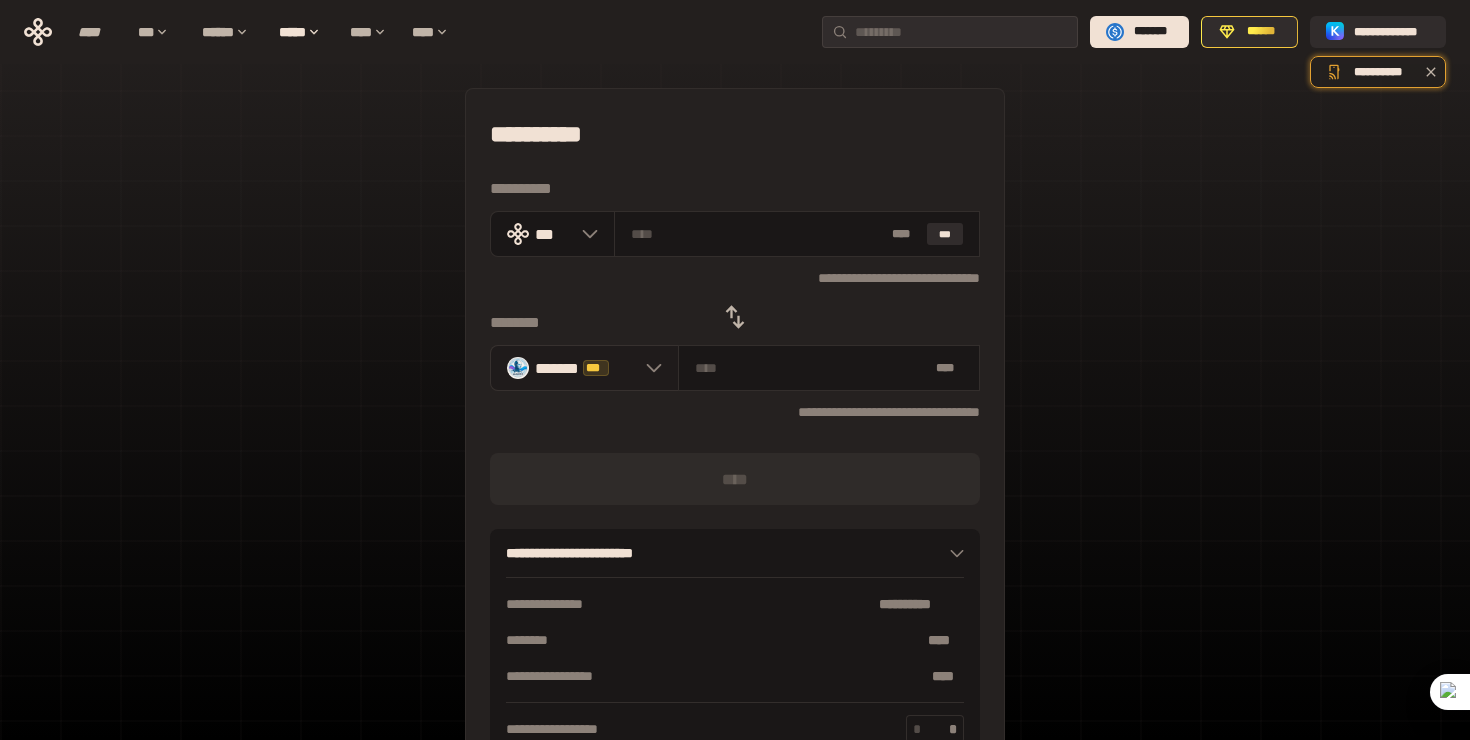 click 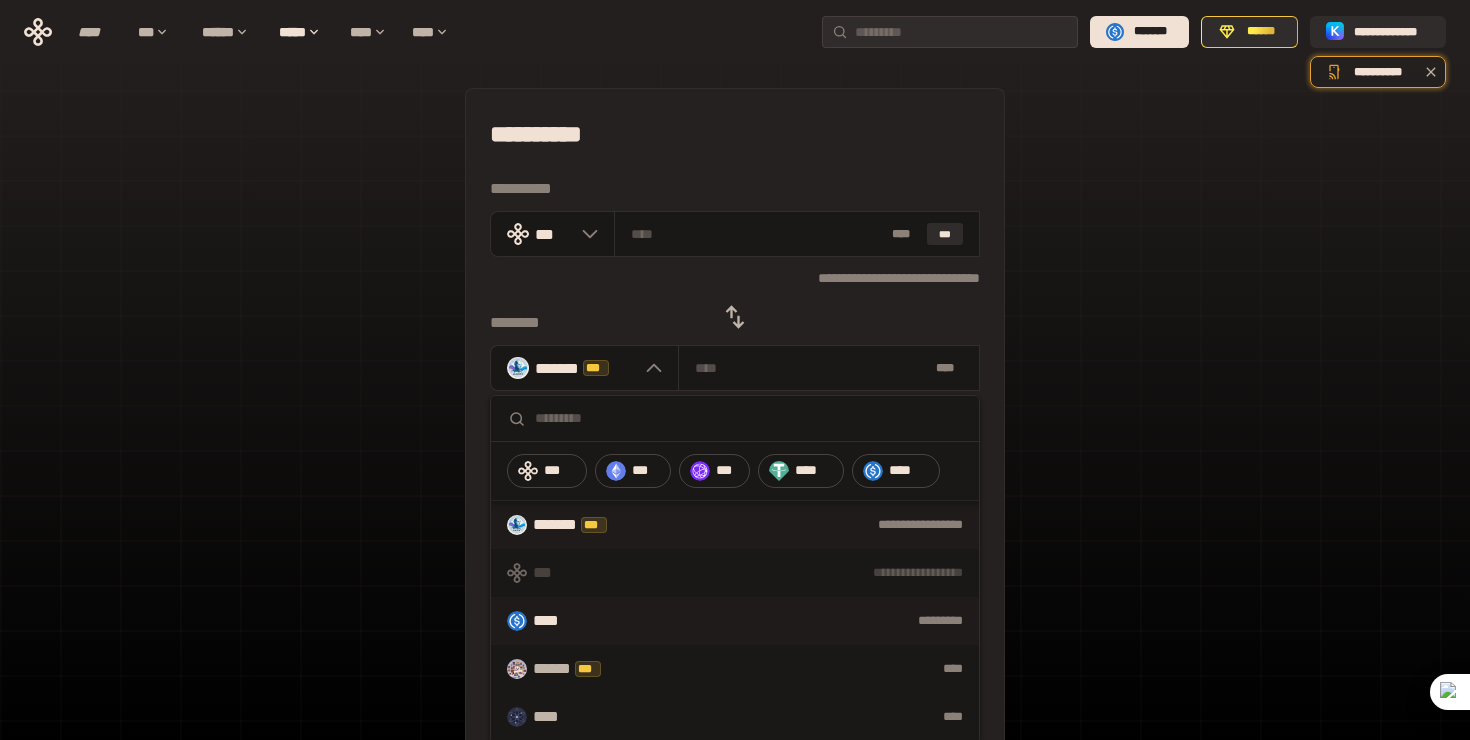 click on "*********" at bounding box center (782, 621) 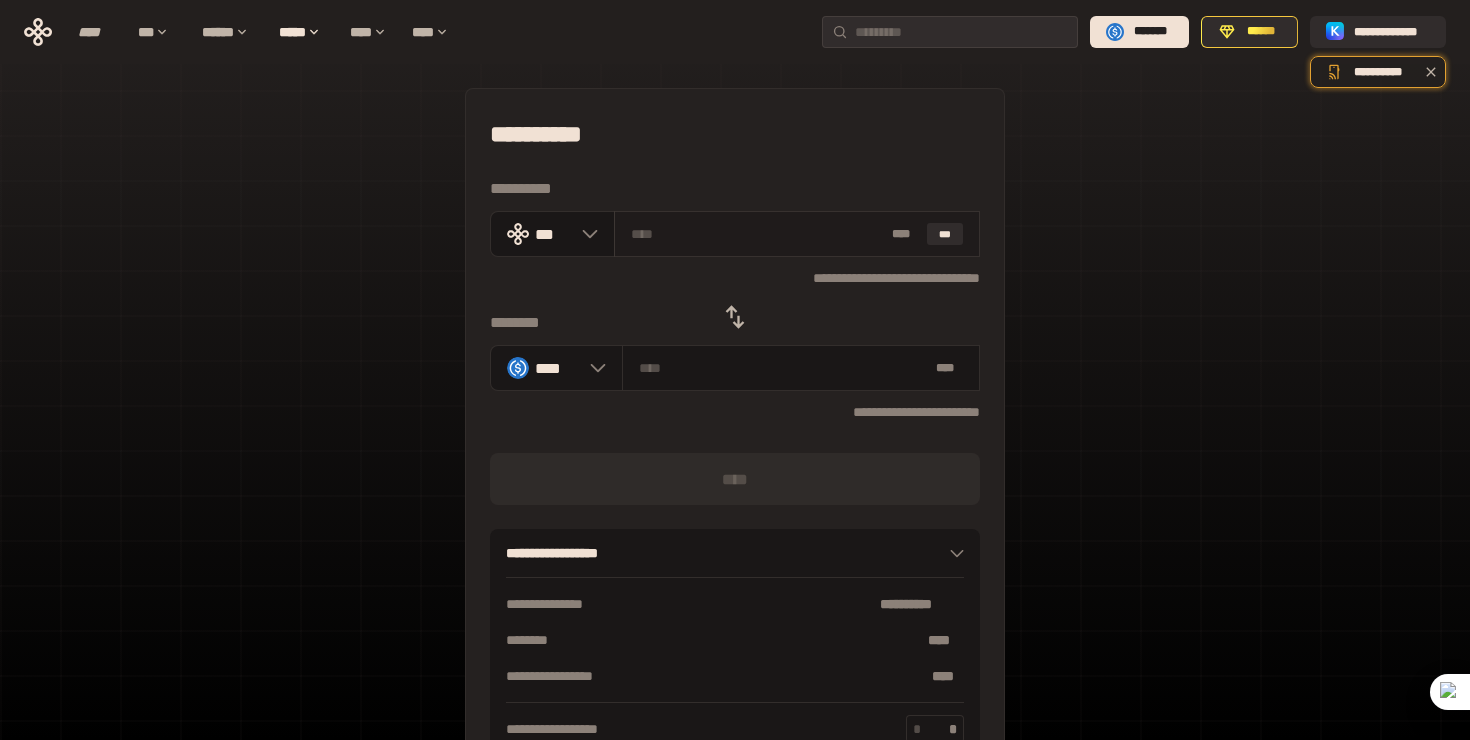 click on "* ** ***" at bounding box center (797, 234) 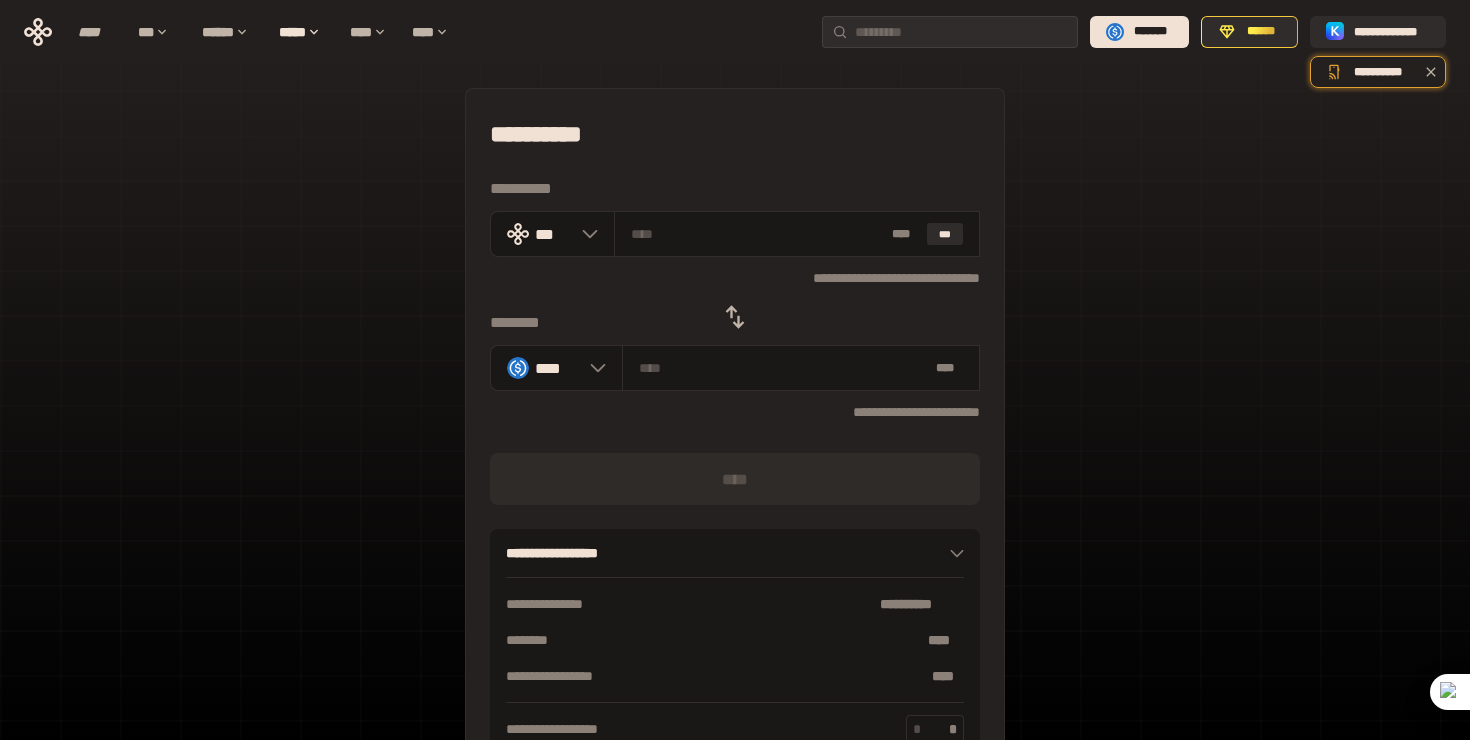 type on "*" 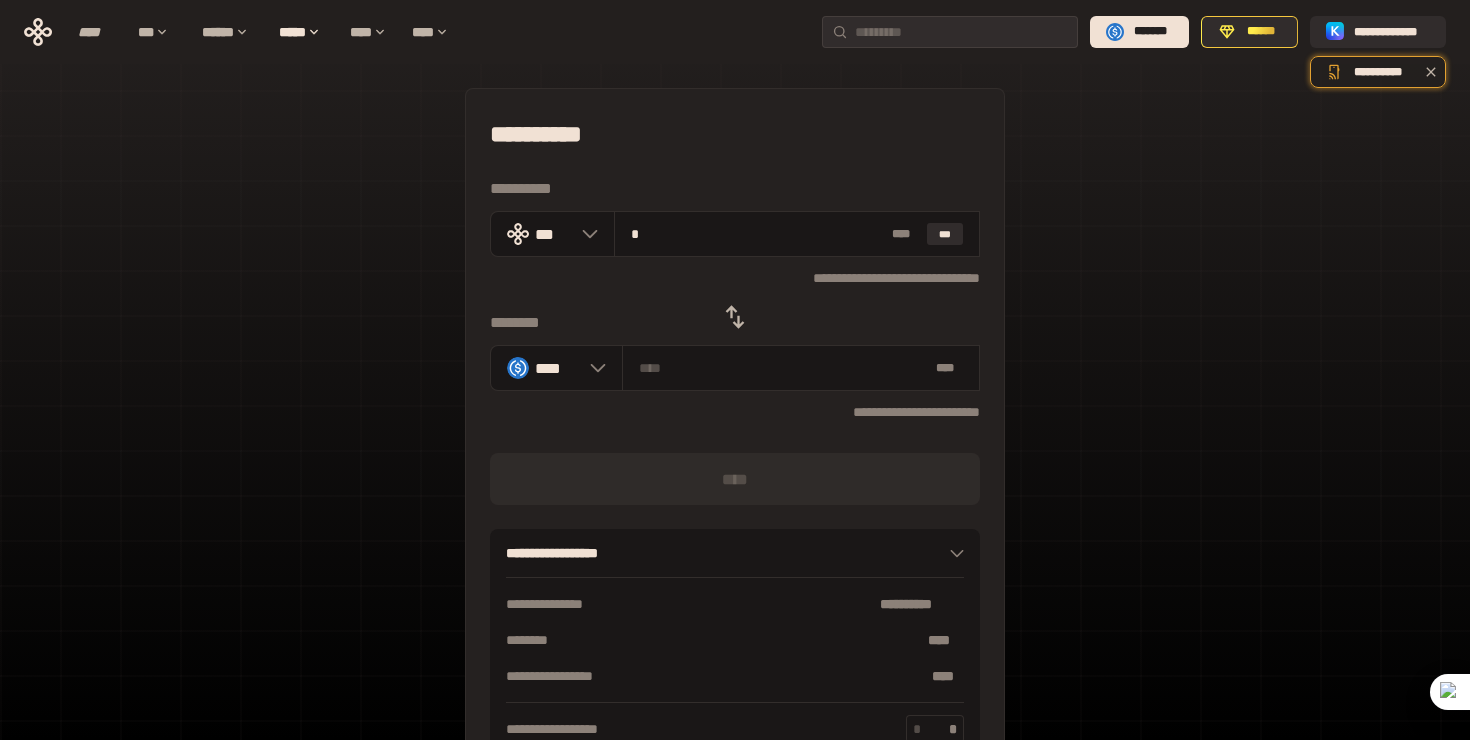 type on "********" 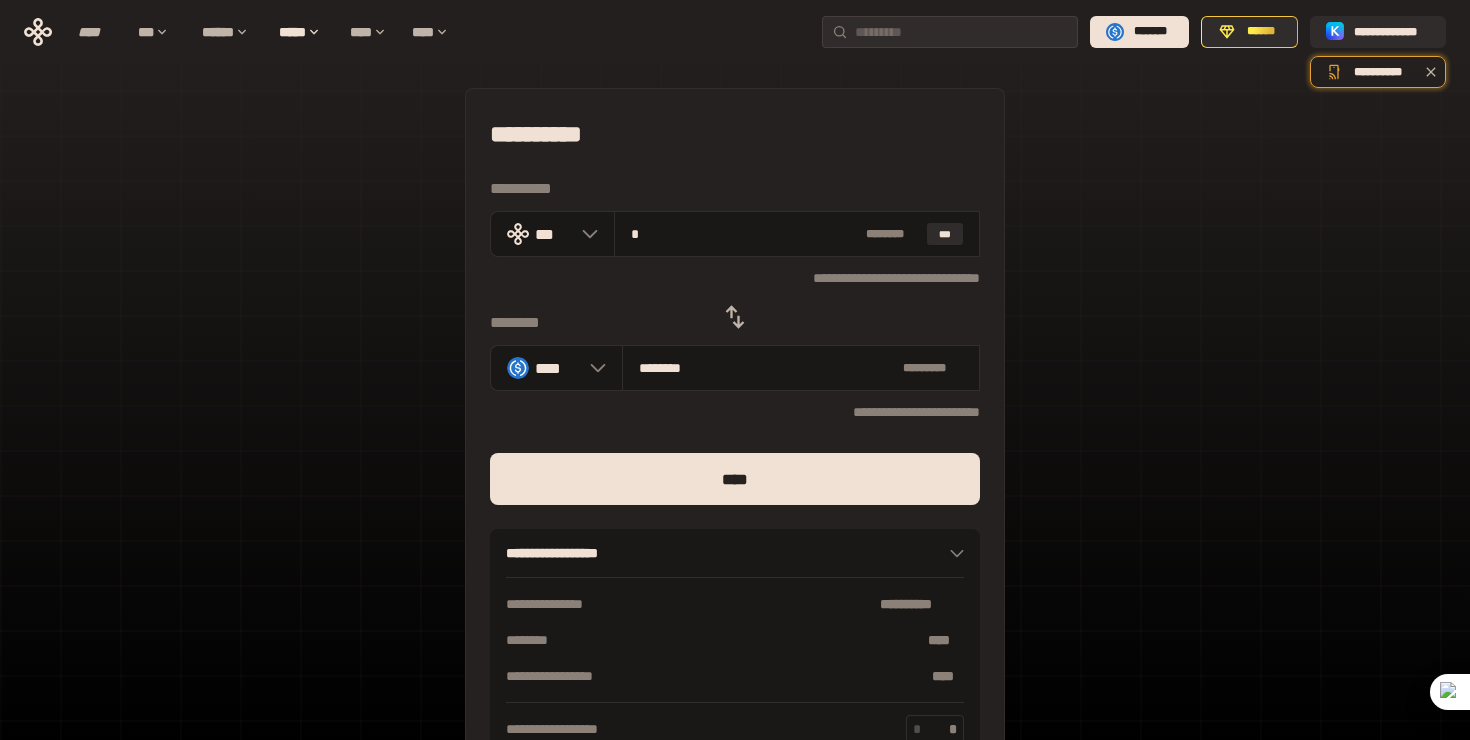 type on "**" 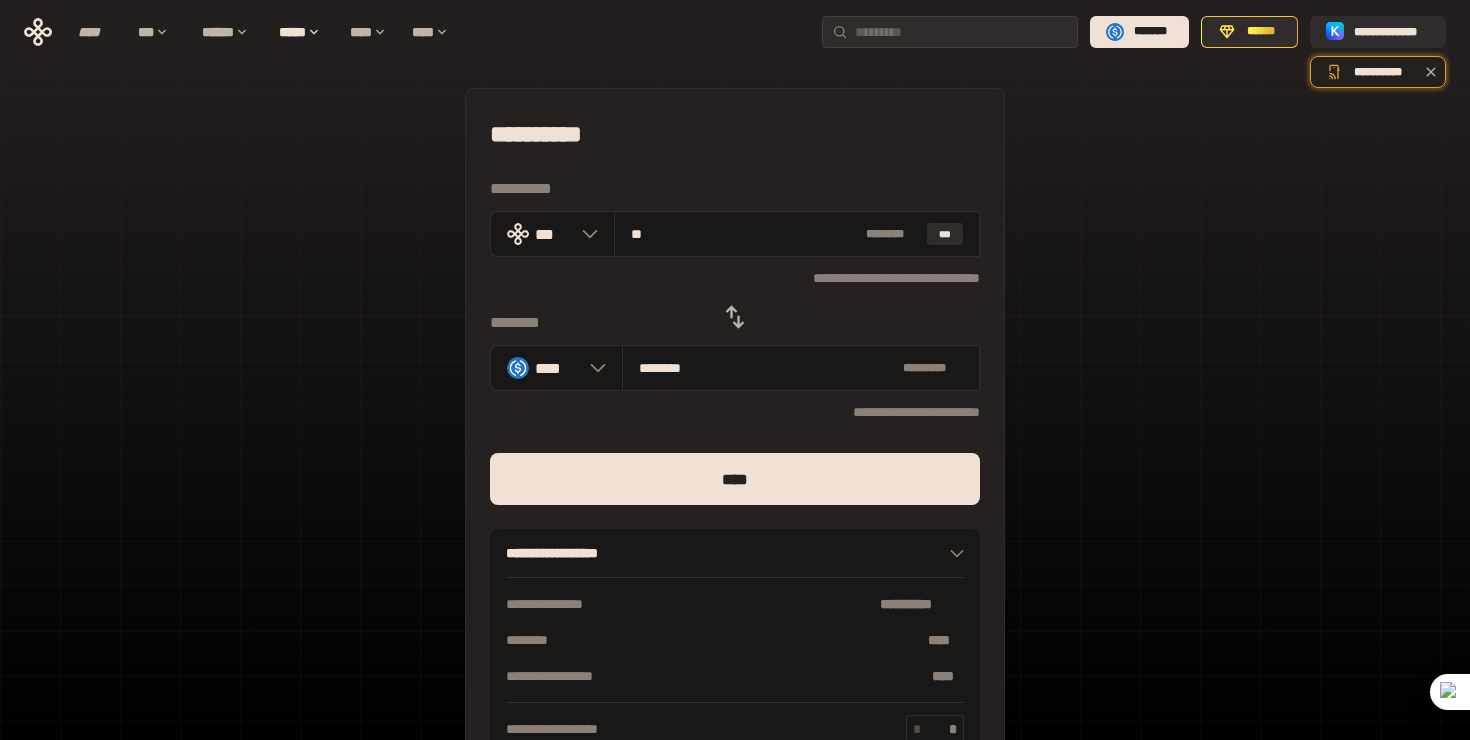 type on "********" 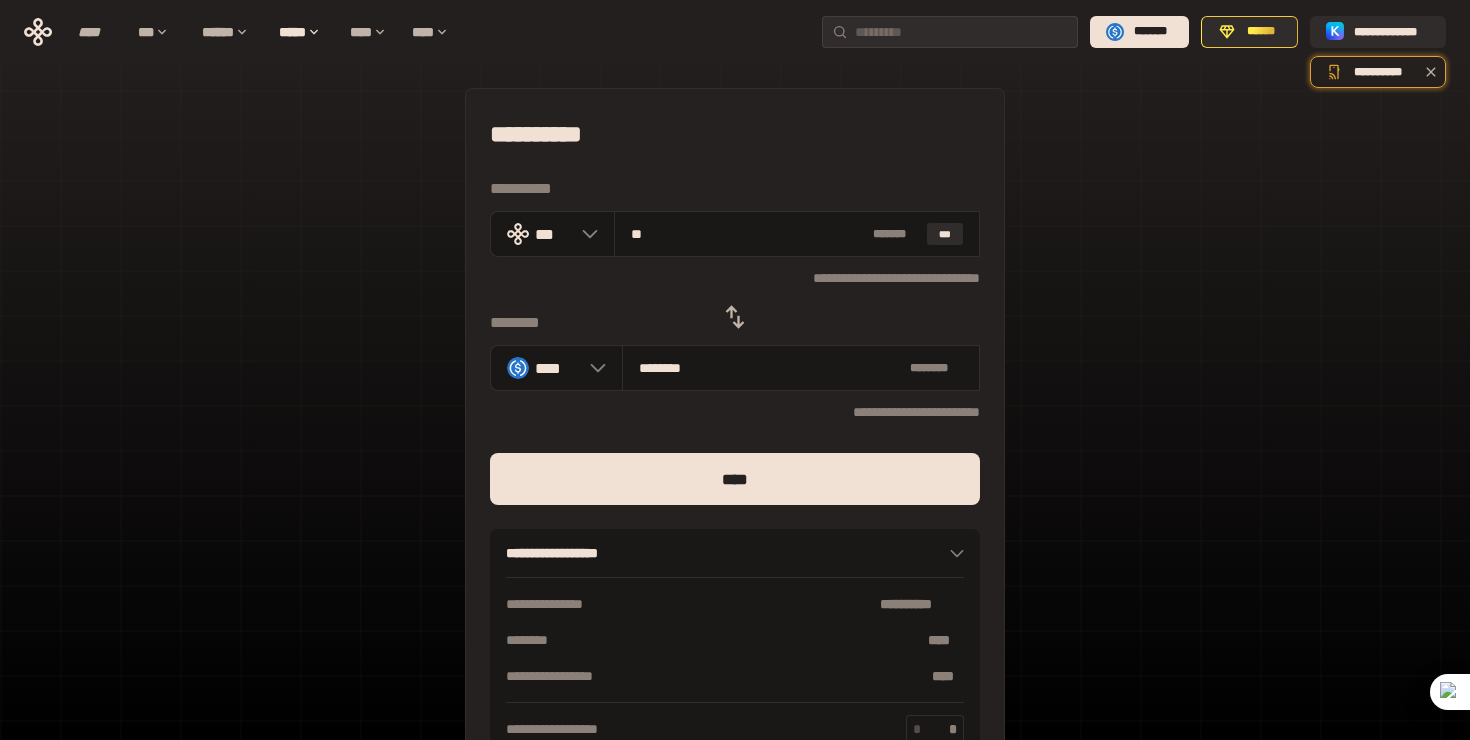 type on "*" 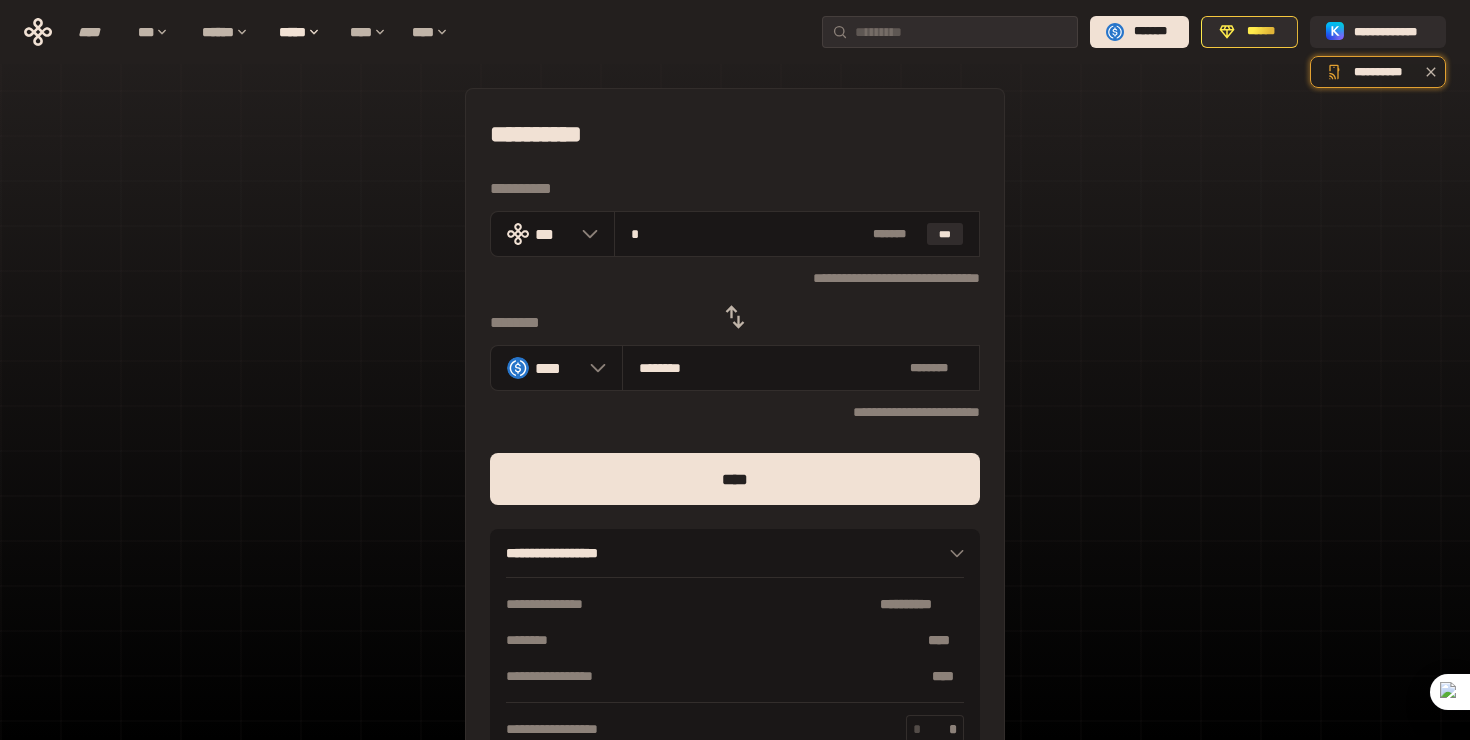 type on "********" 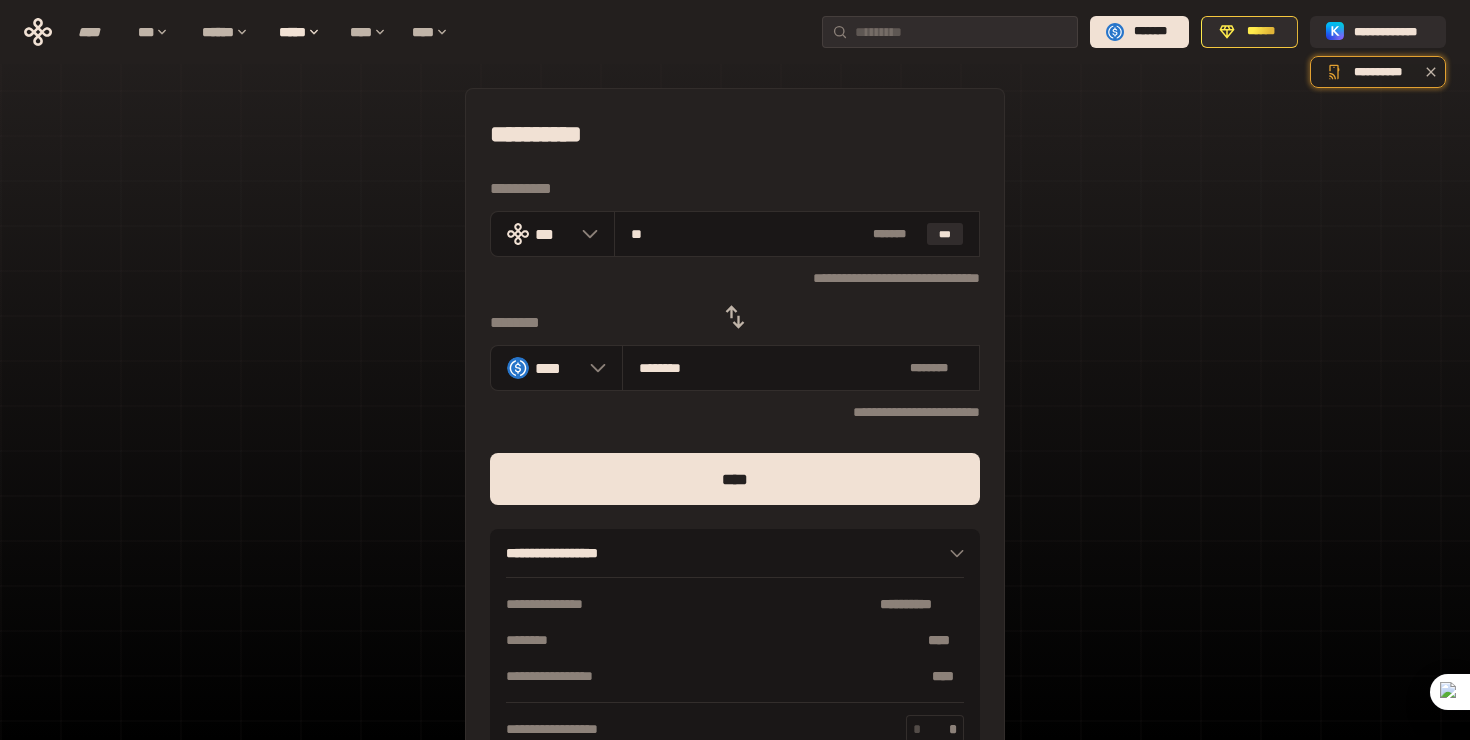type on "********" 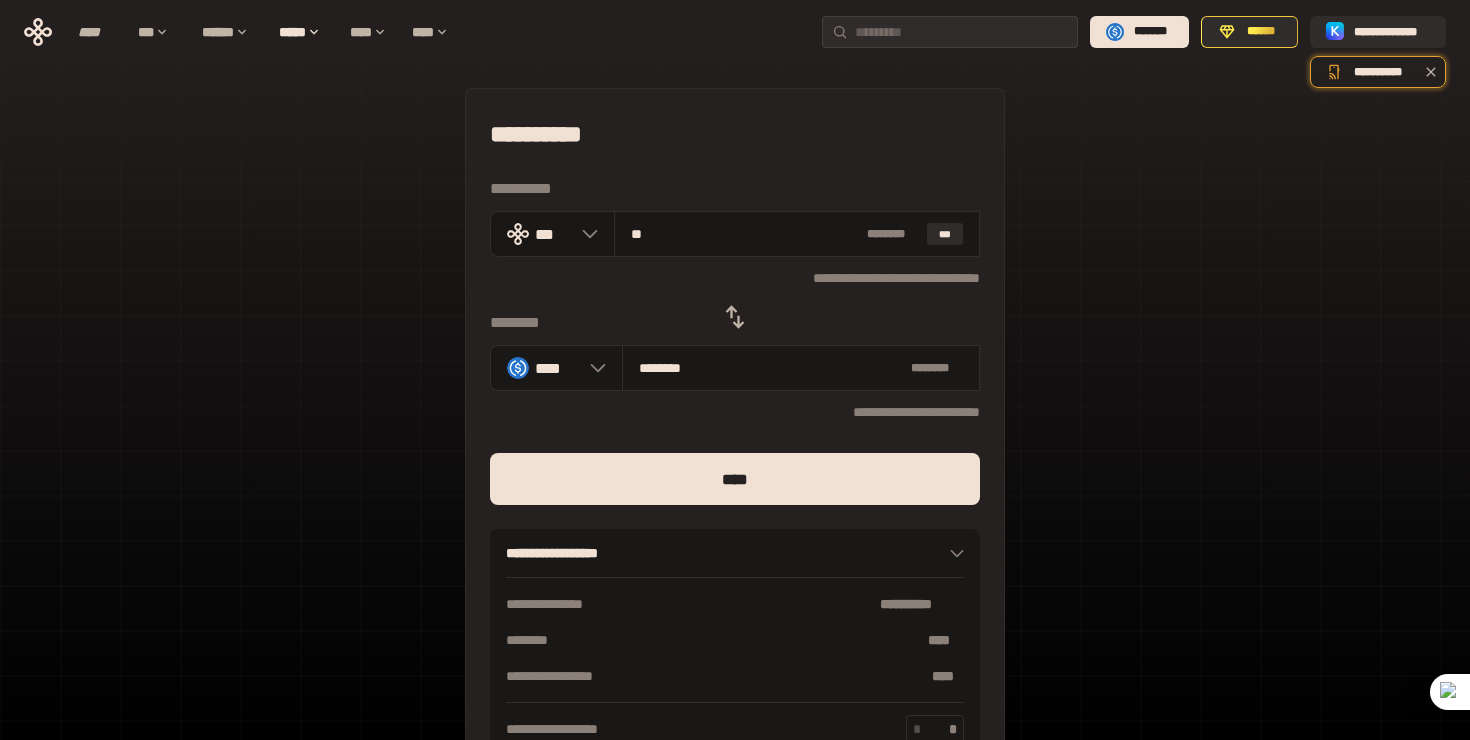 type on "**" 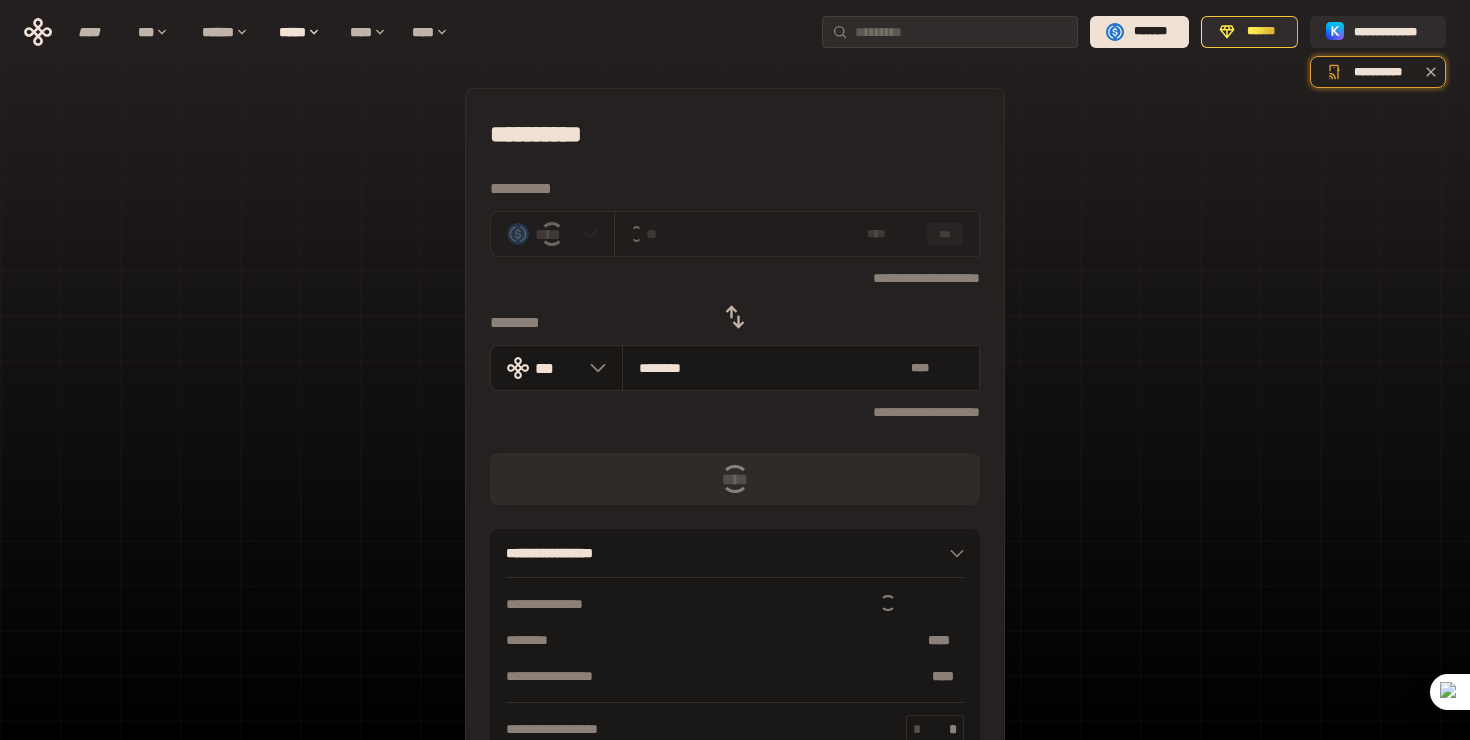 type 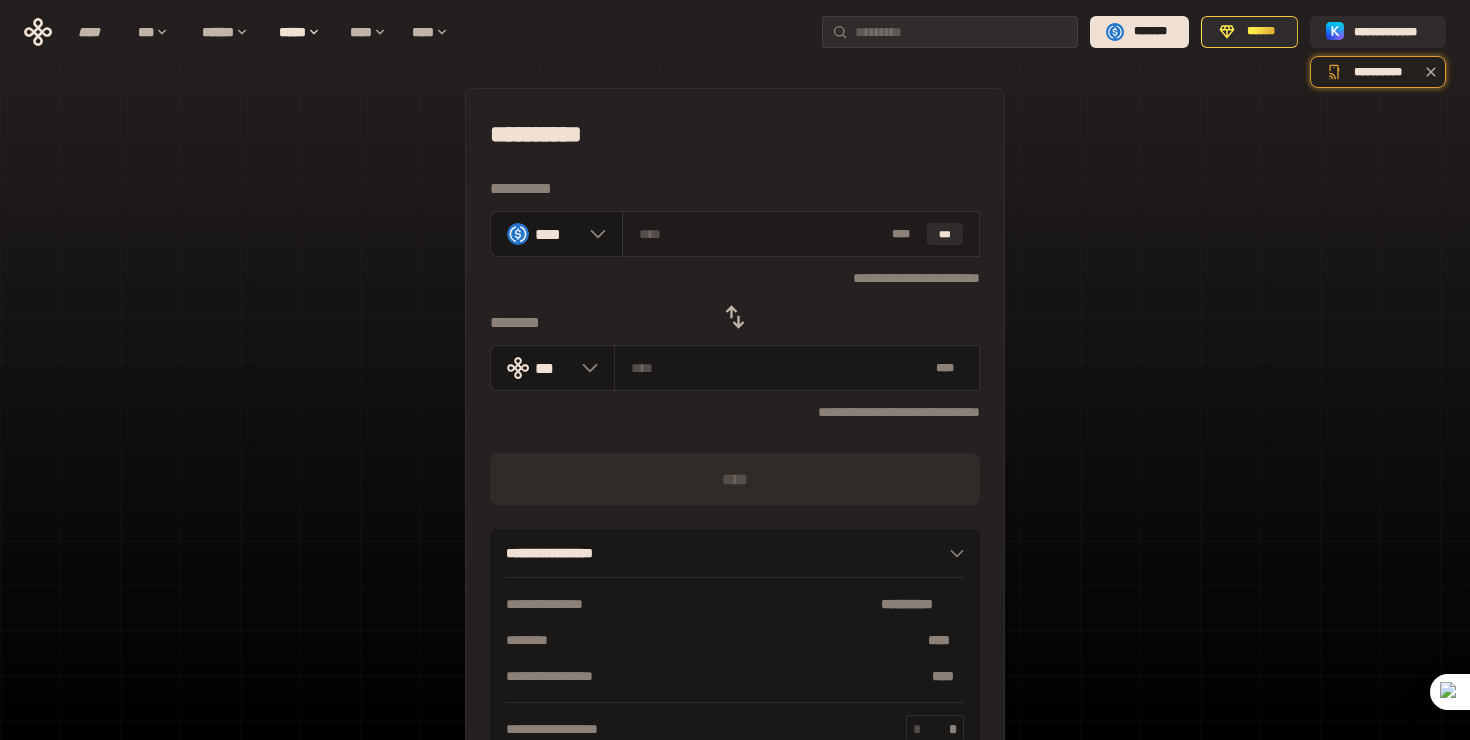 click at bounding box center [761, 234] 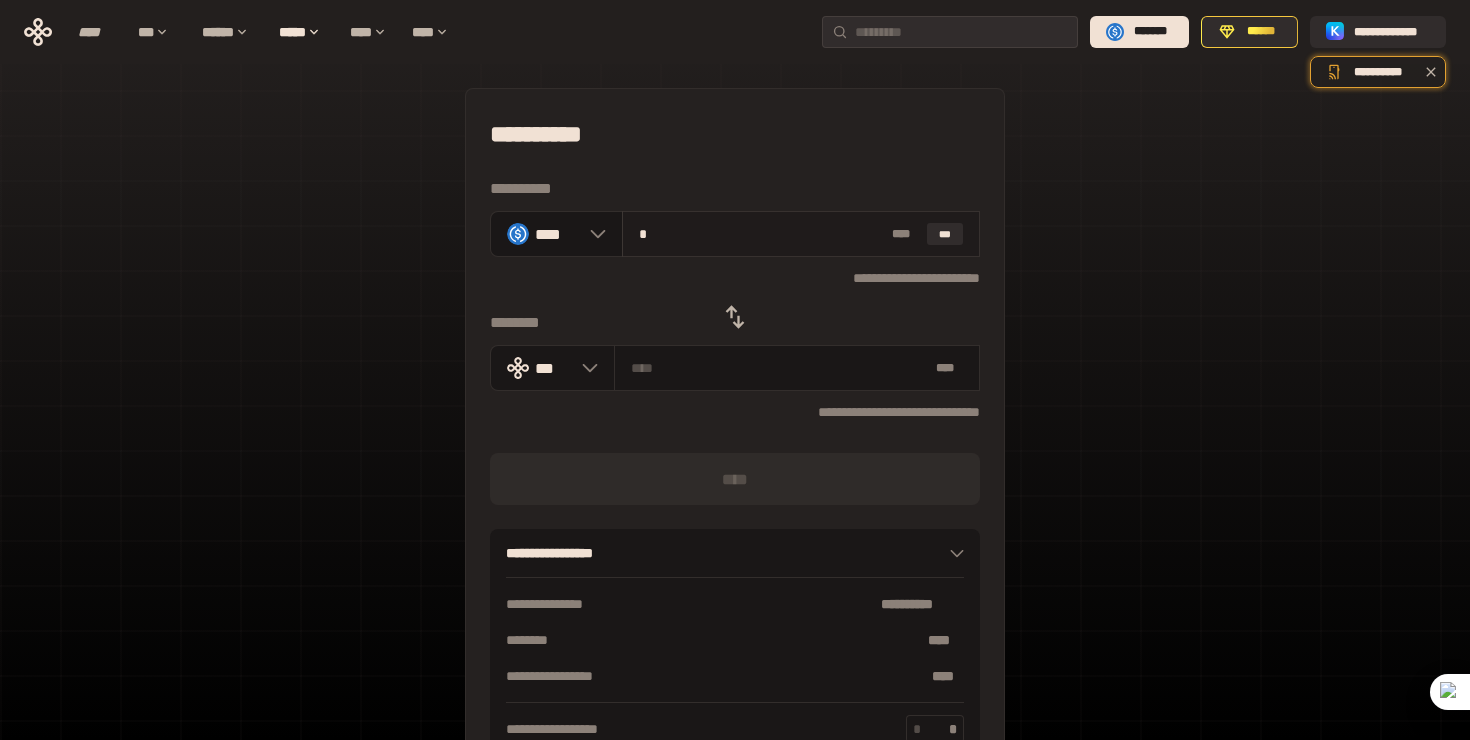 type on "**********" 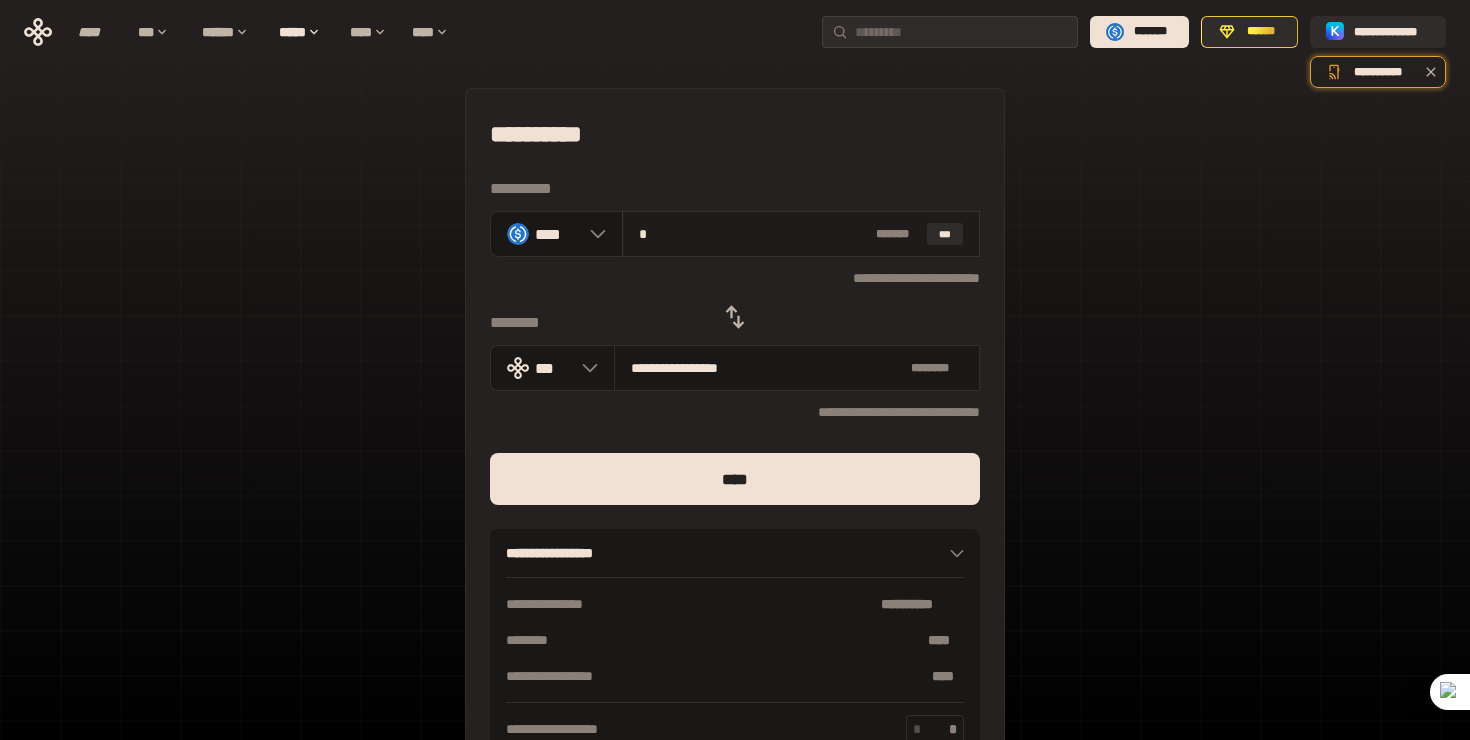 type on "**" 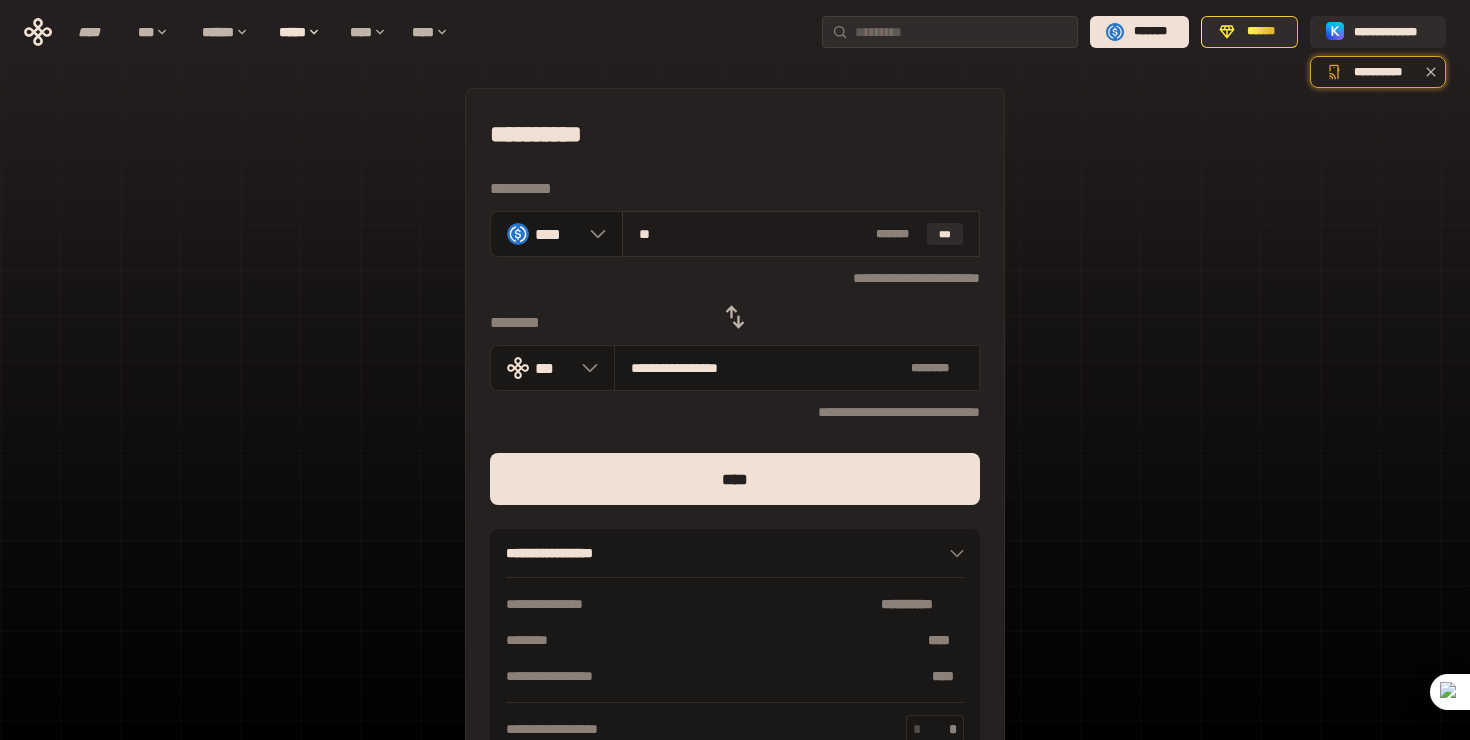 type on "**********" 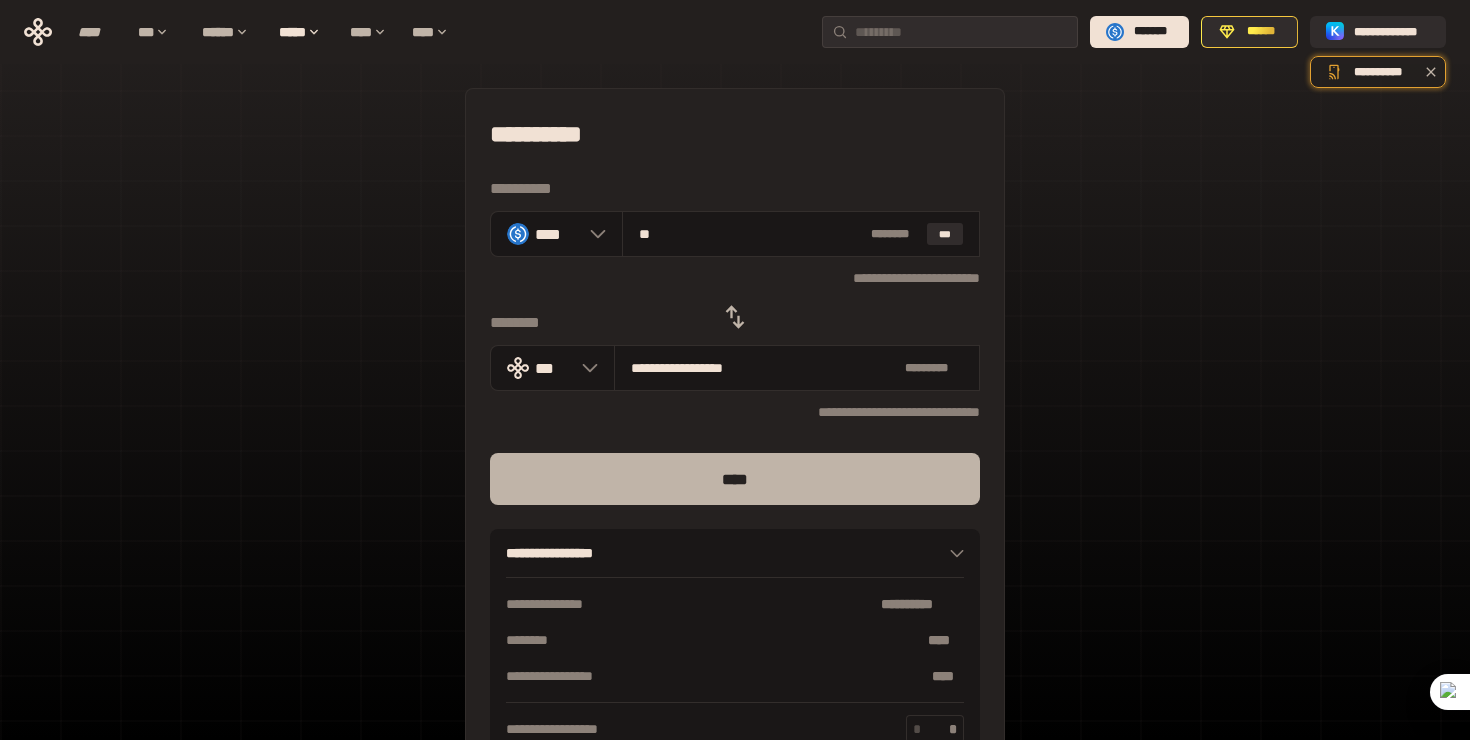 type on "**" 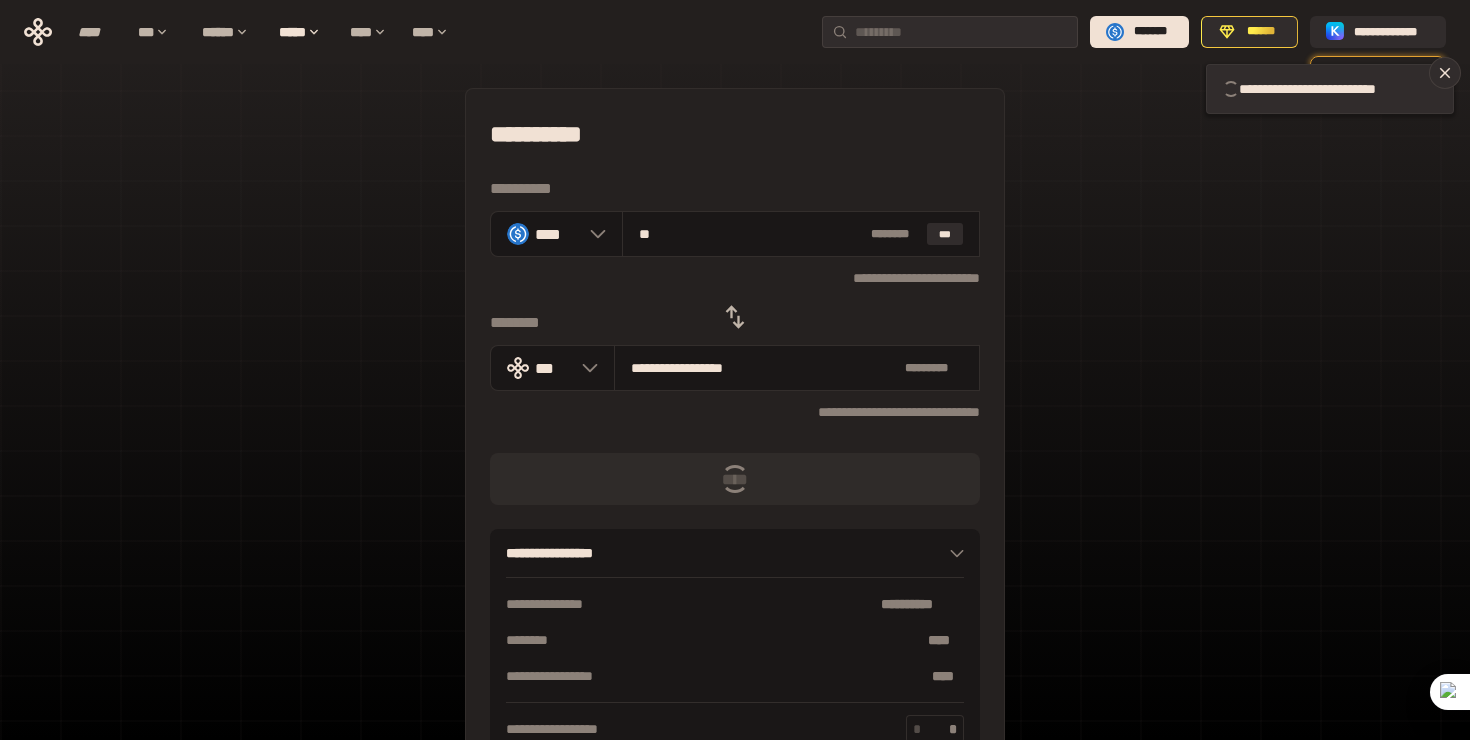 type 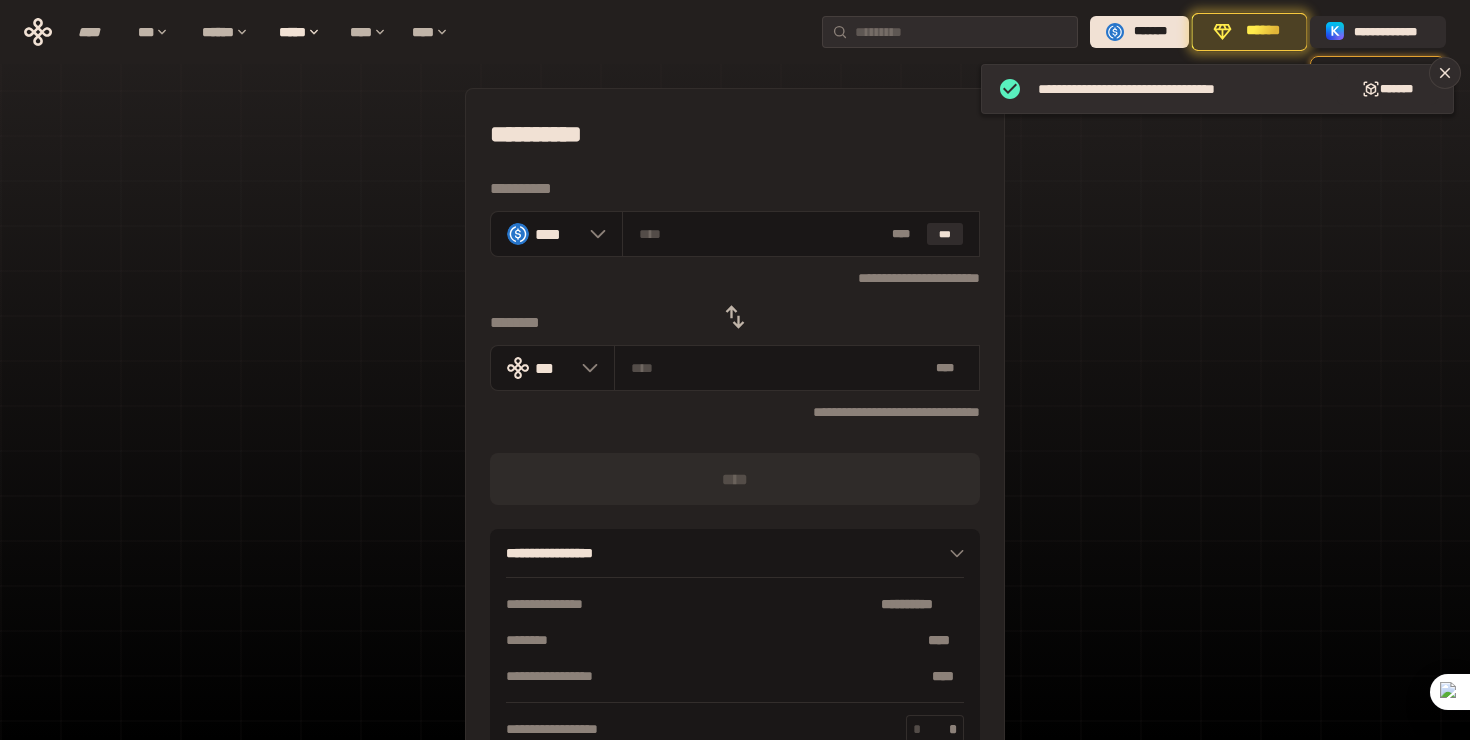 click 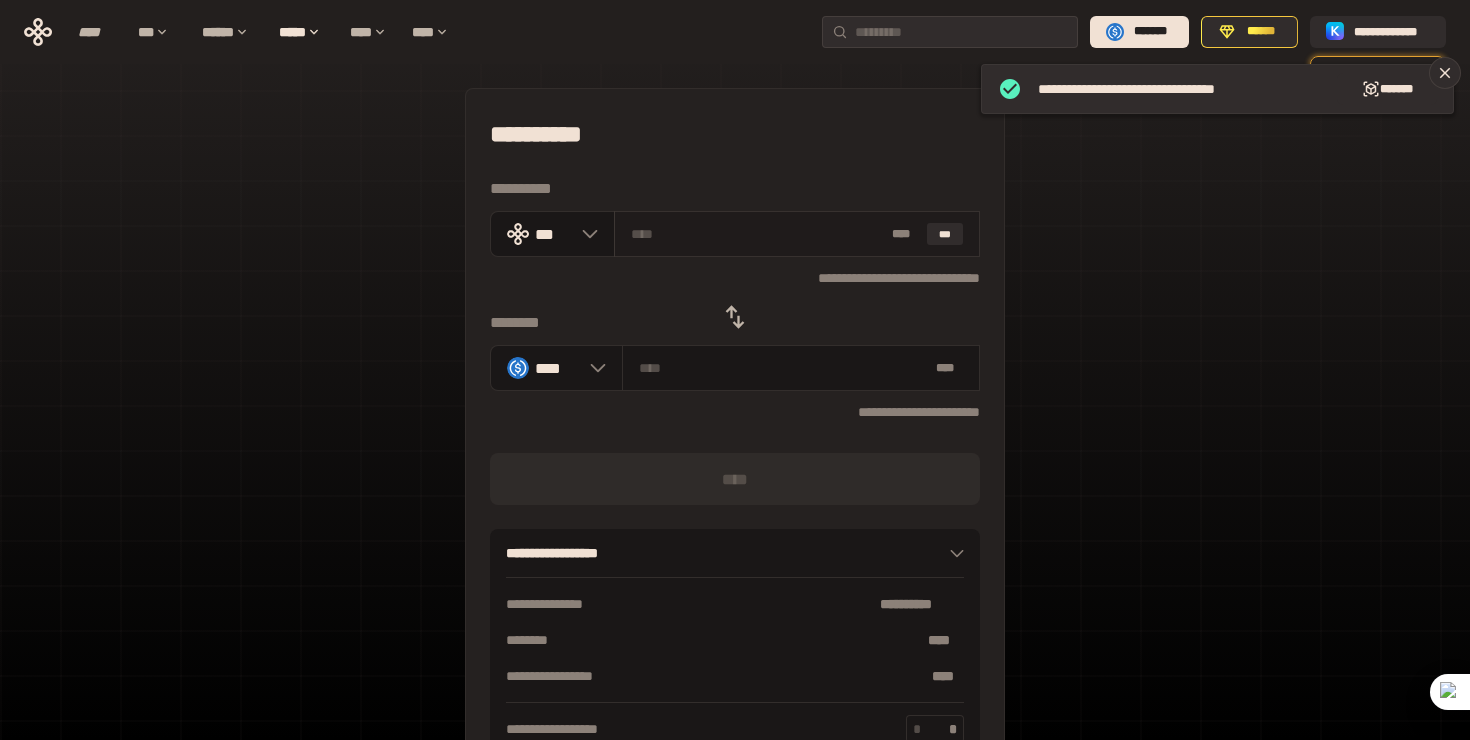click at bounding box center [758, 234] 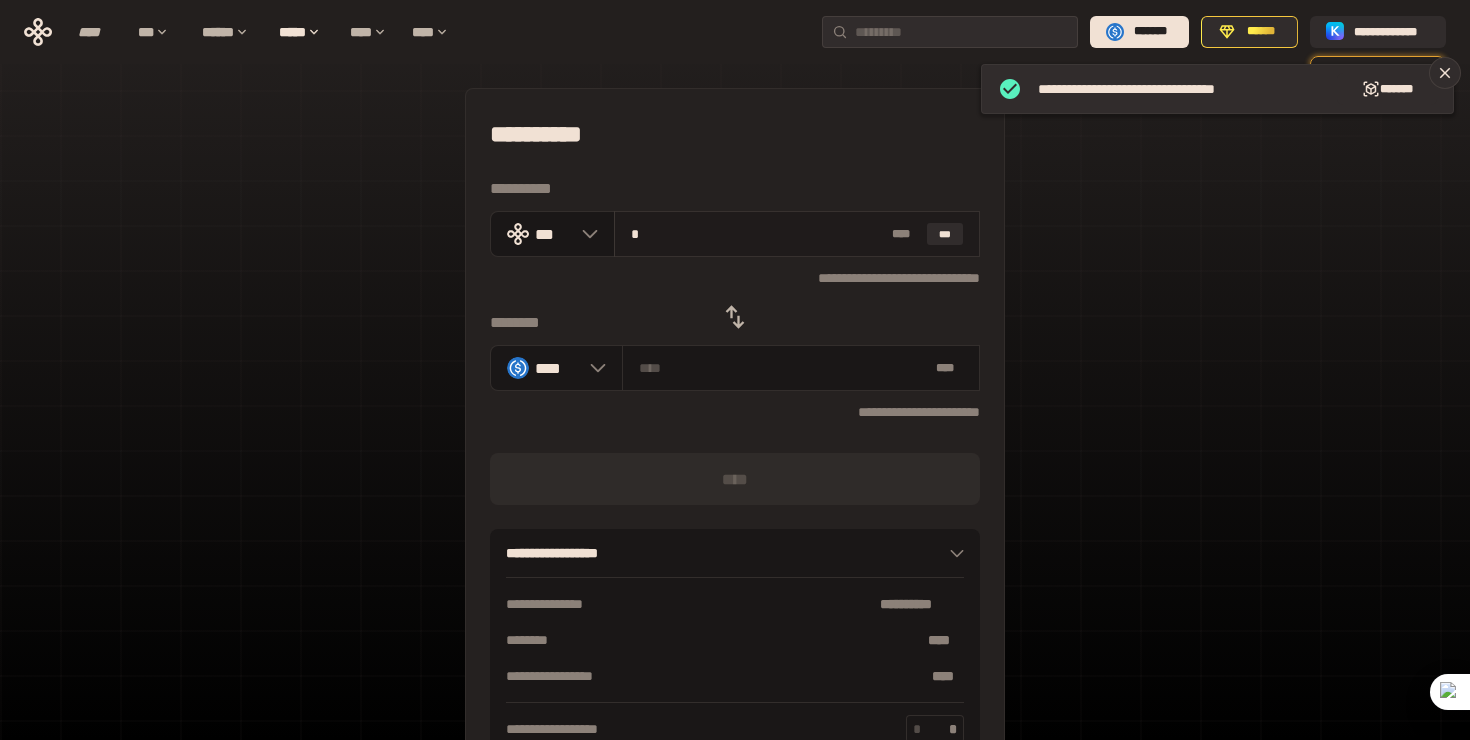 type on "********" 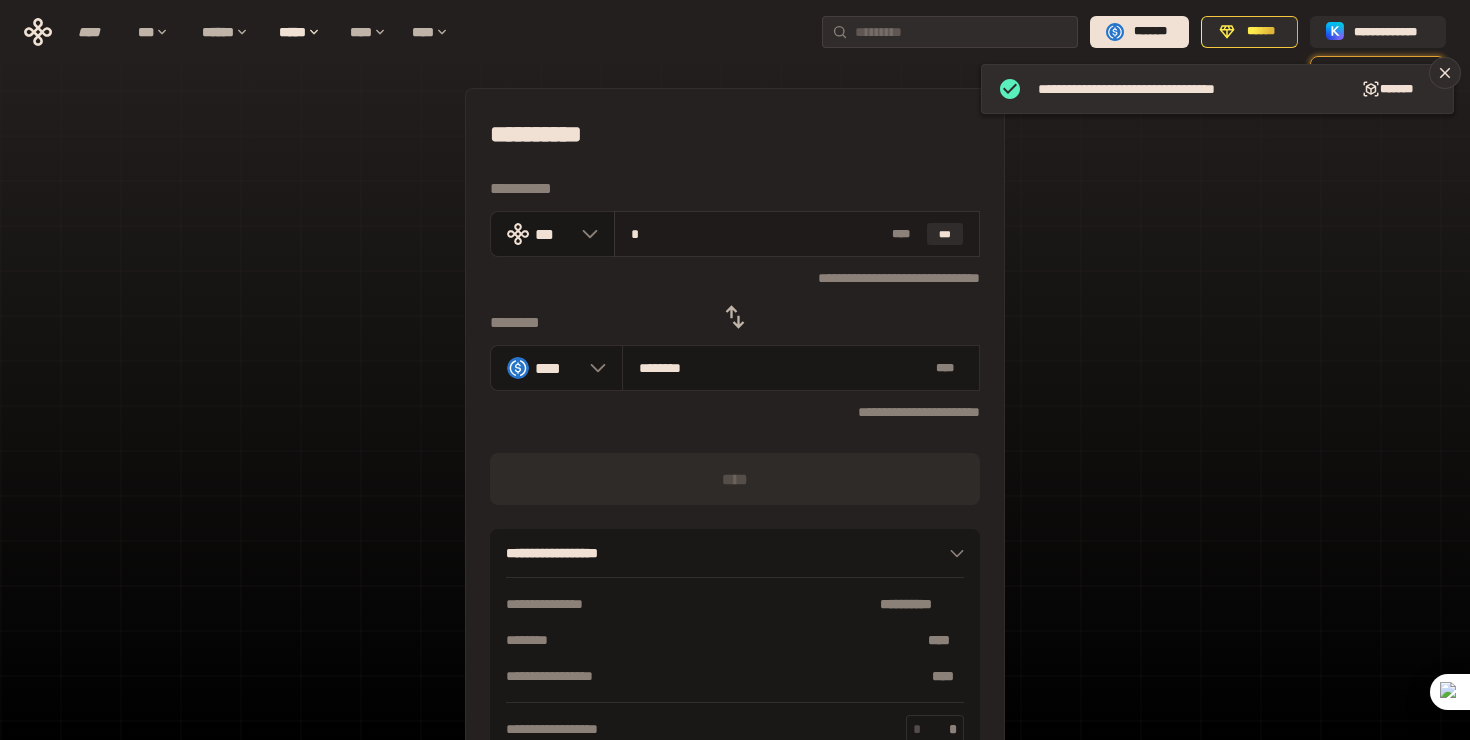 type on "**" 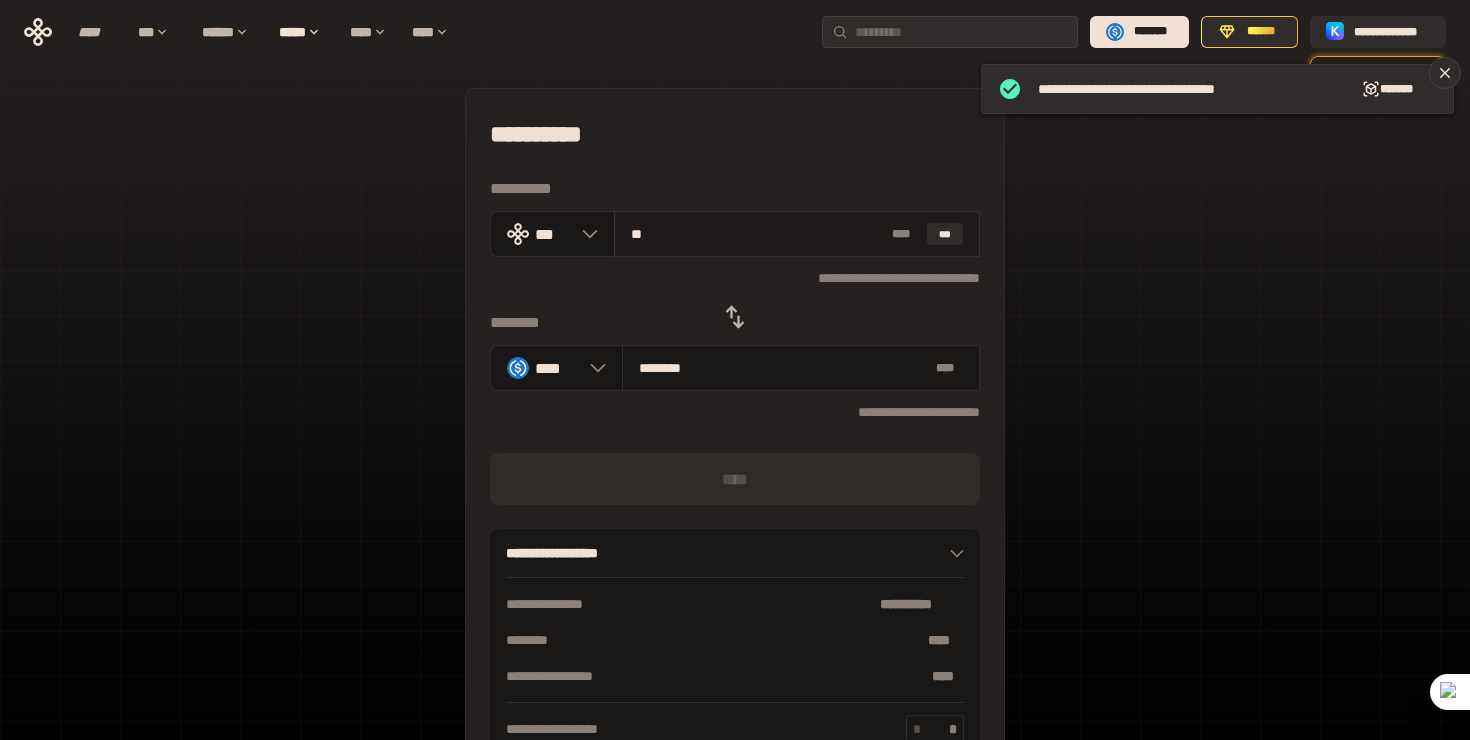 type on "*********" 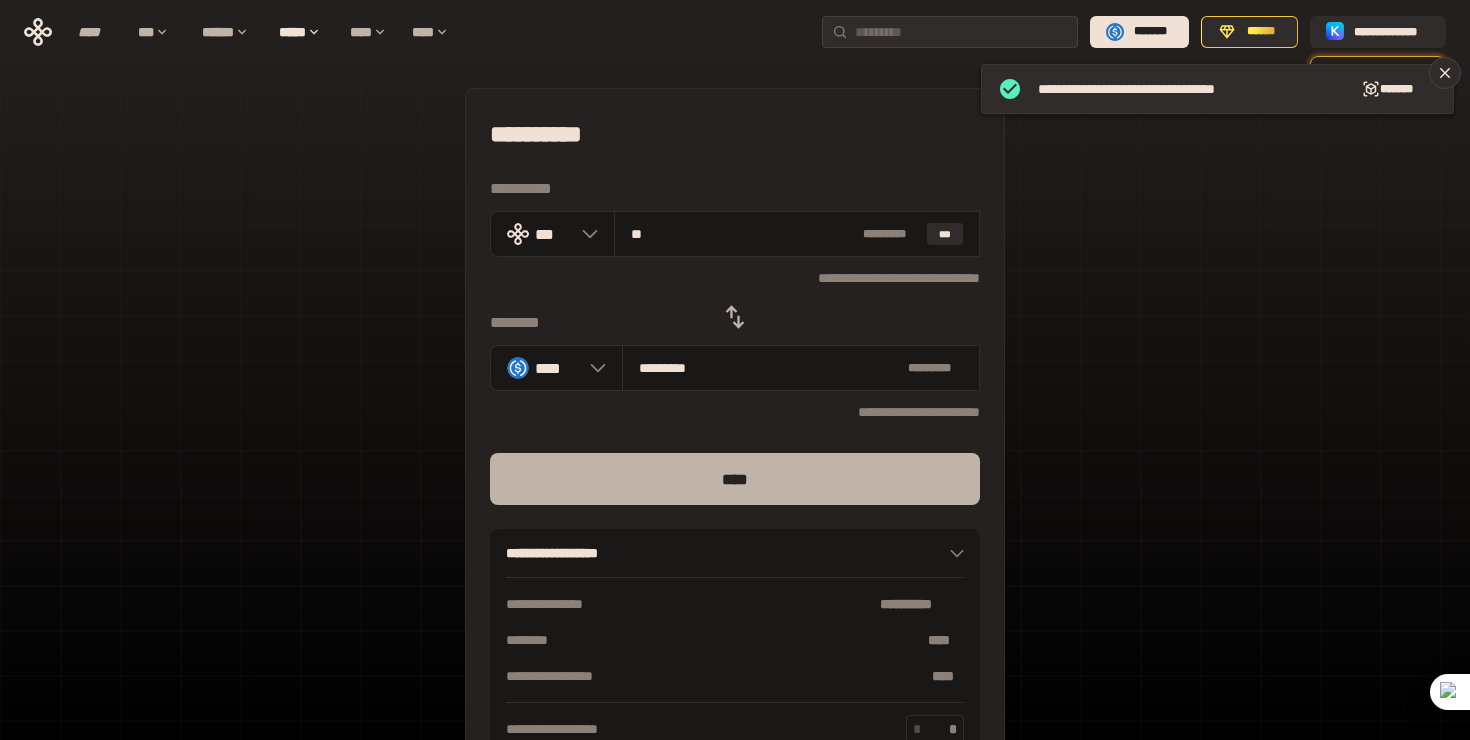 type on "**" 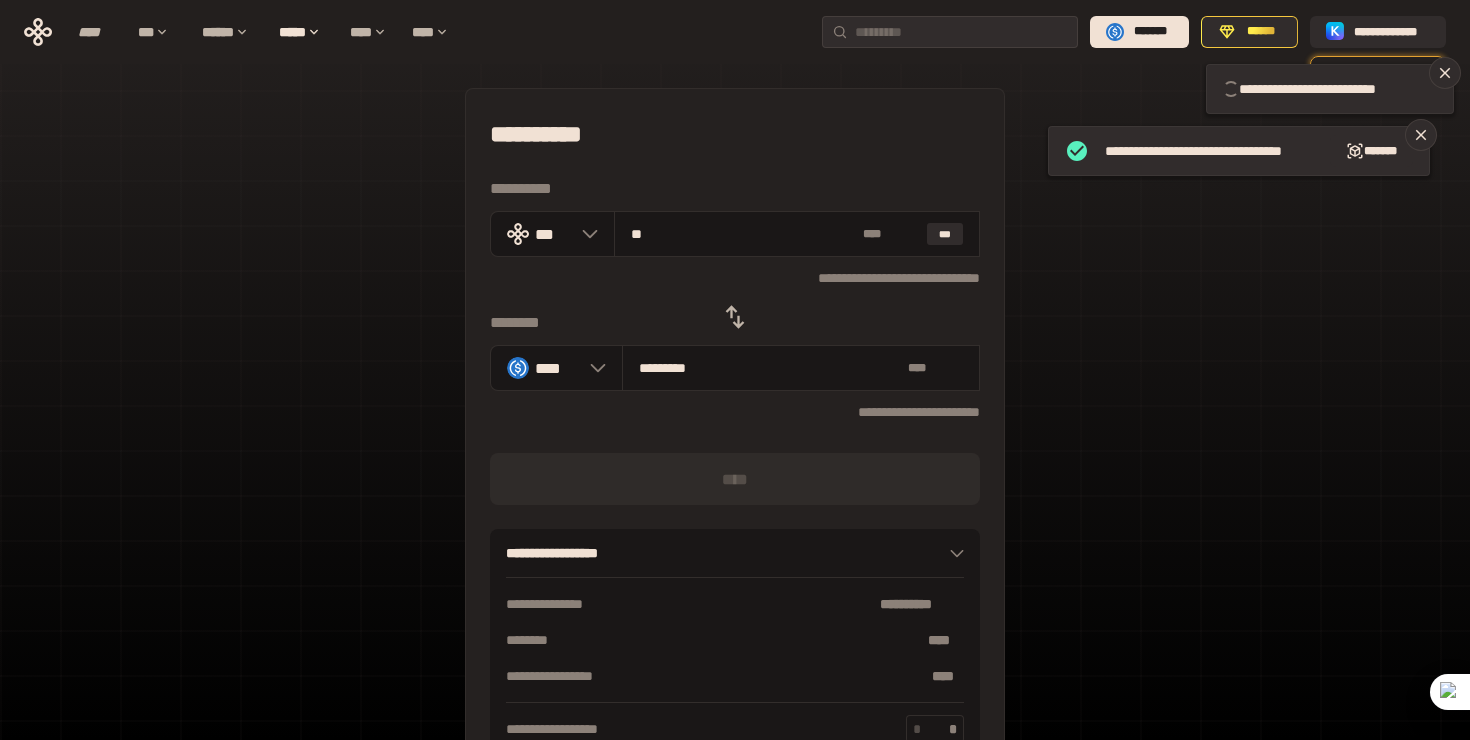 type 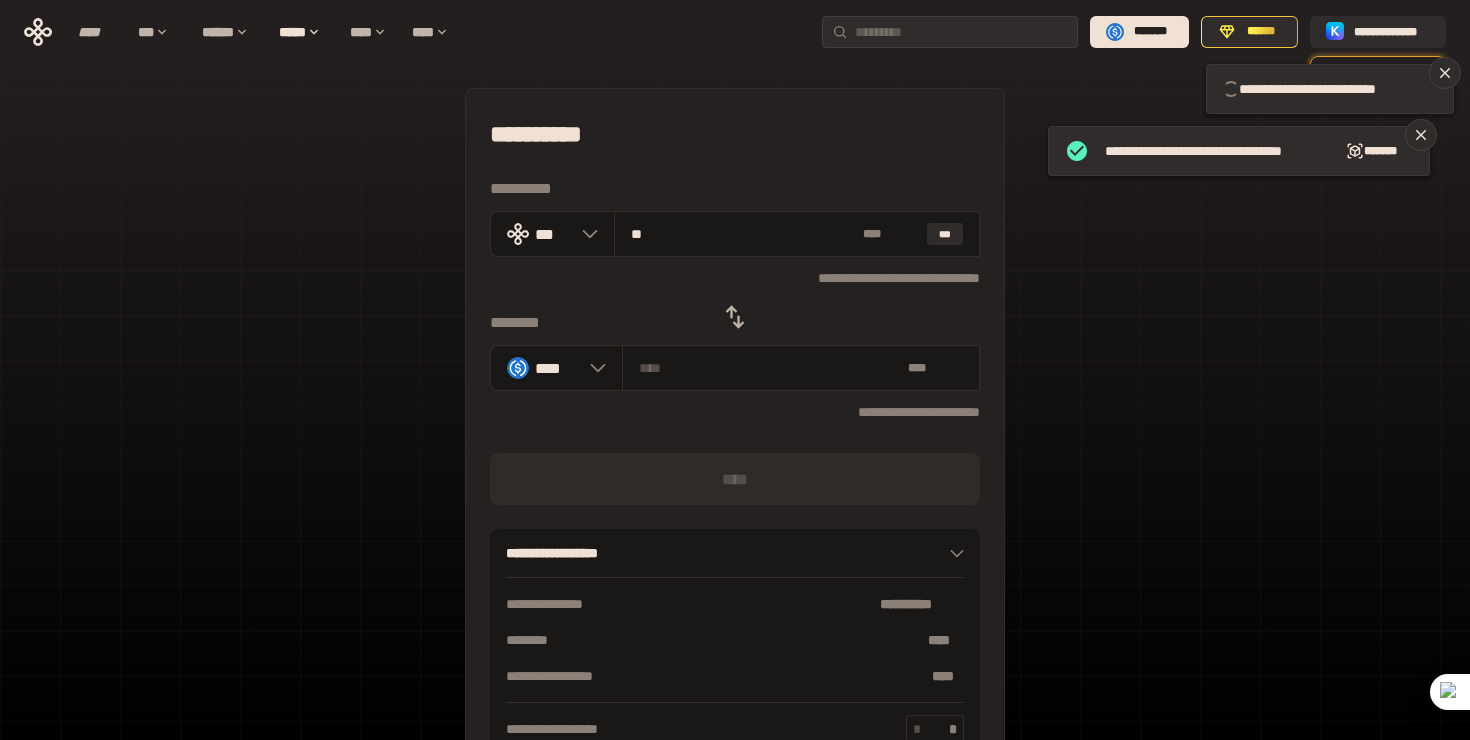 type 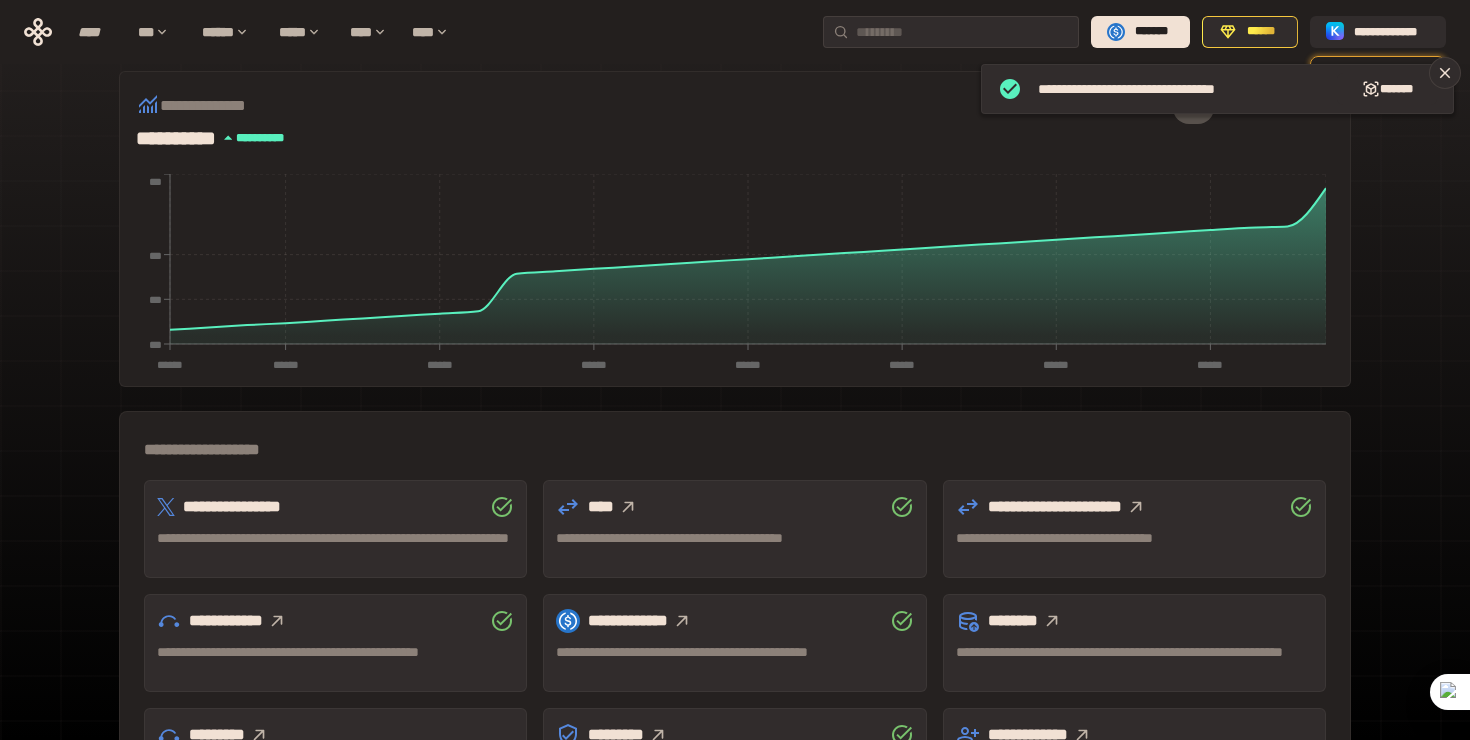 scroll, scrollTop: 0, scrollLeft: 0, axis: both 